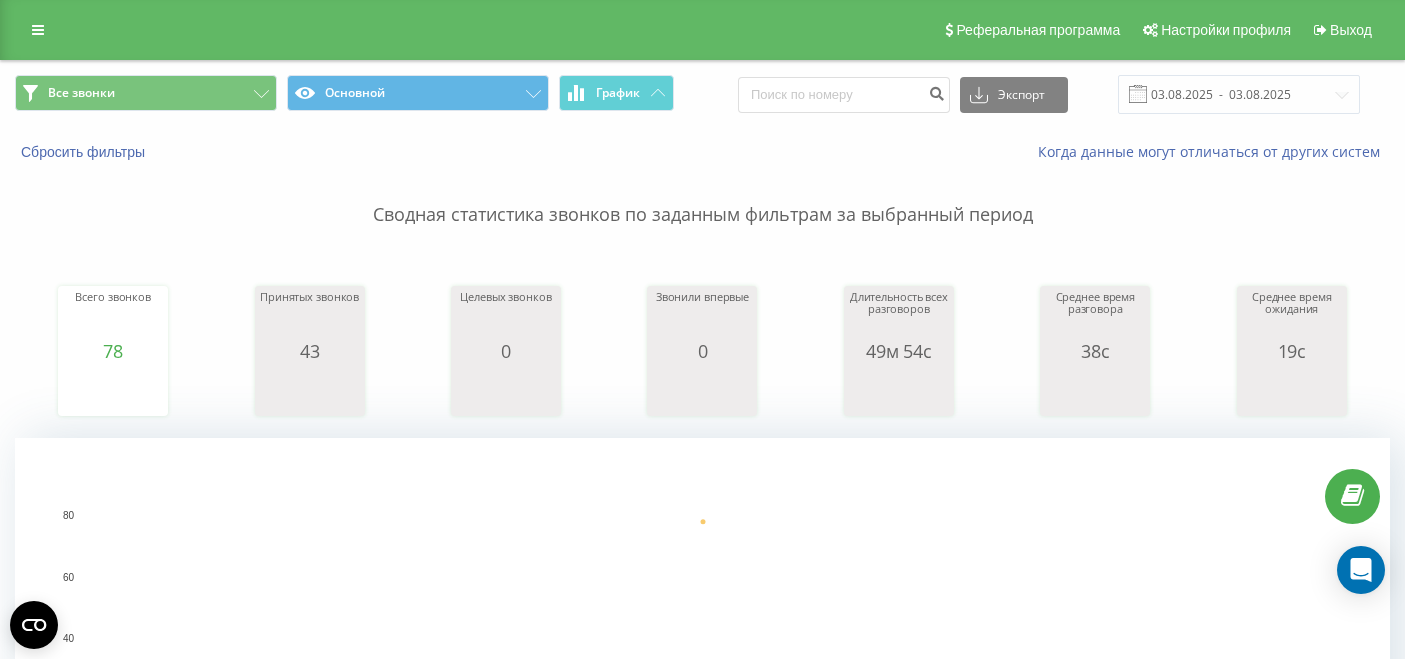 scroll, scrollTop: 666, scrollLeft: 0, axis: vertical 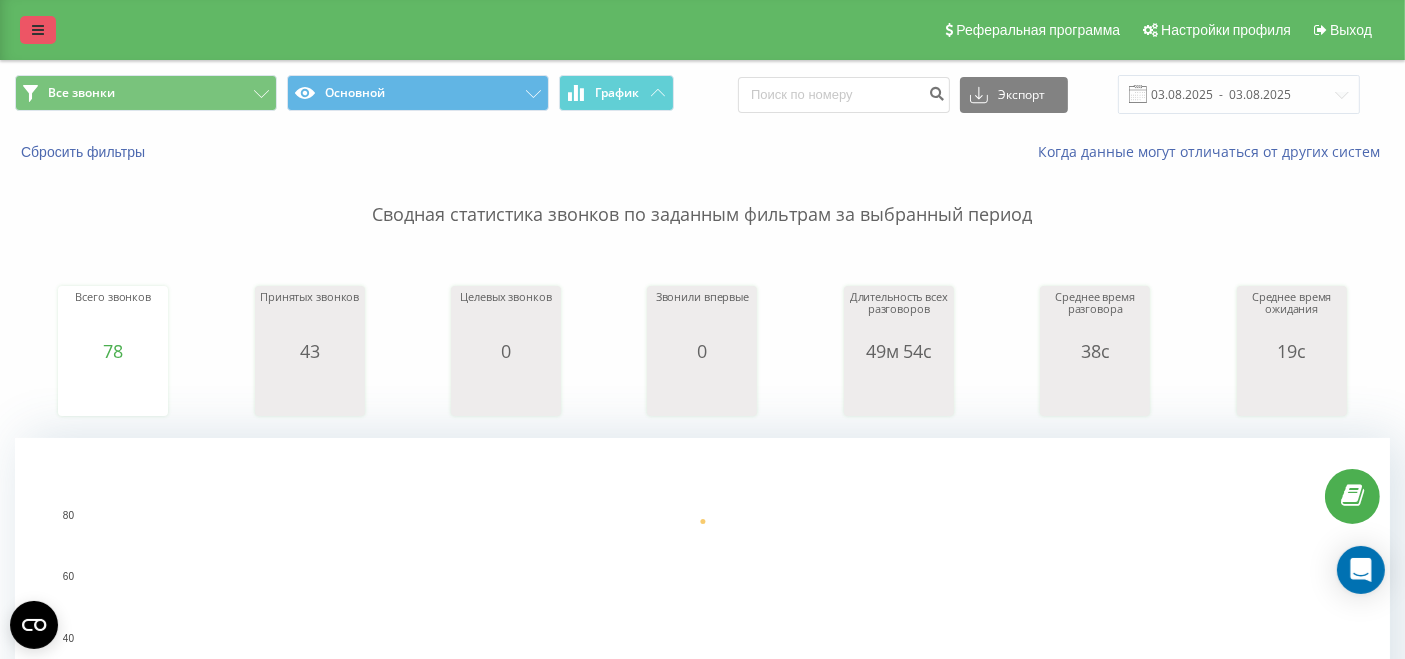 click at bounding box center (38, 30) 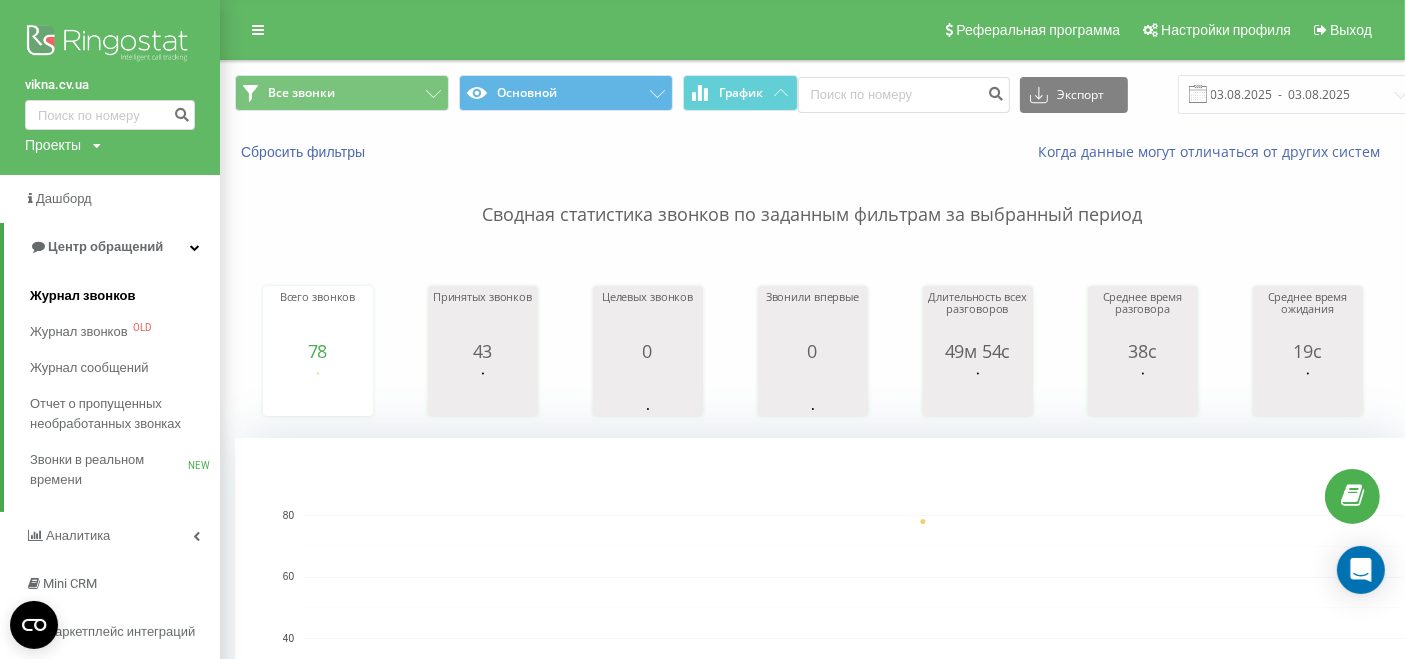 click on "Журнал звонков" at bounding box center [82, 296] 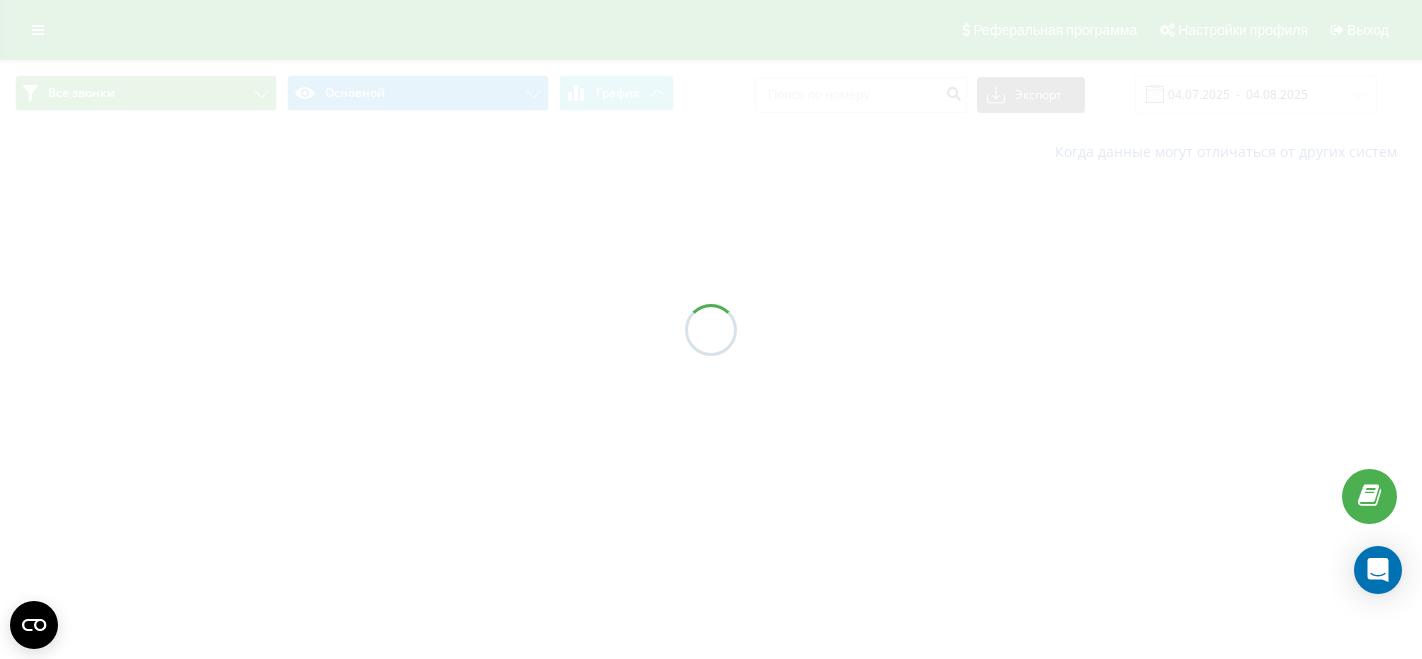 scroll, scrollTop: 0, scrollLeft: 0, axis: both 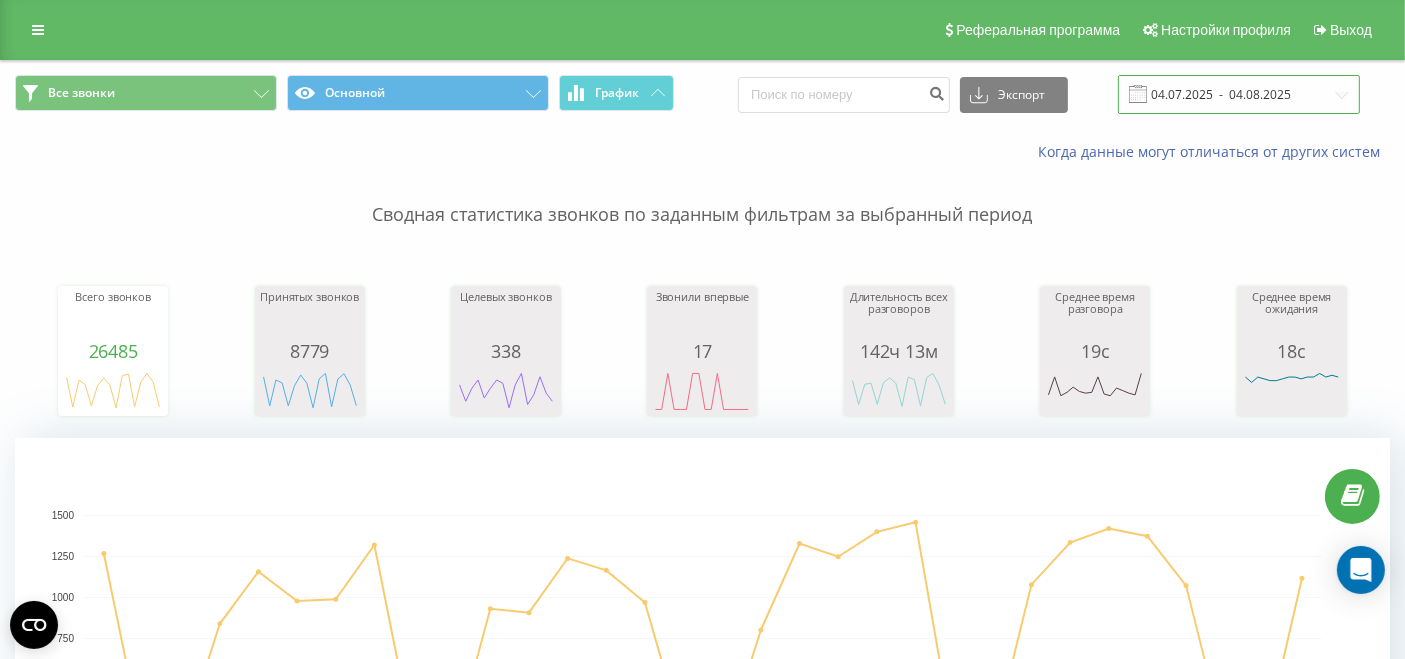 click on "04.07.2025  -  04.08.2025" at bounding box center [1239, 94] 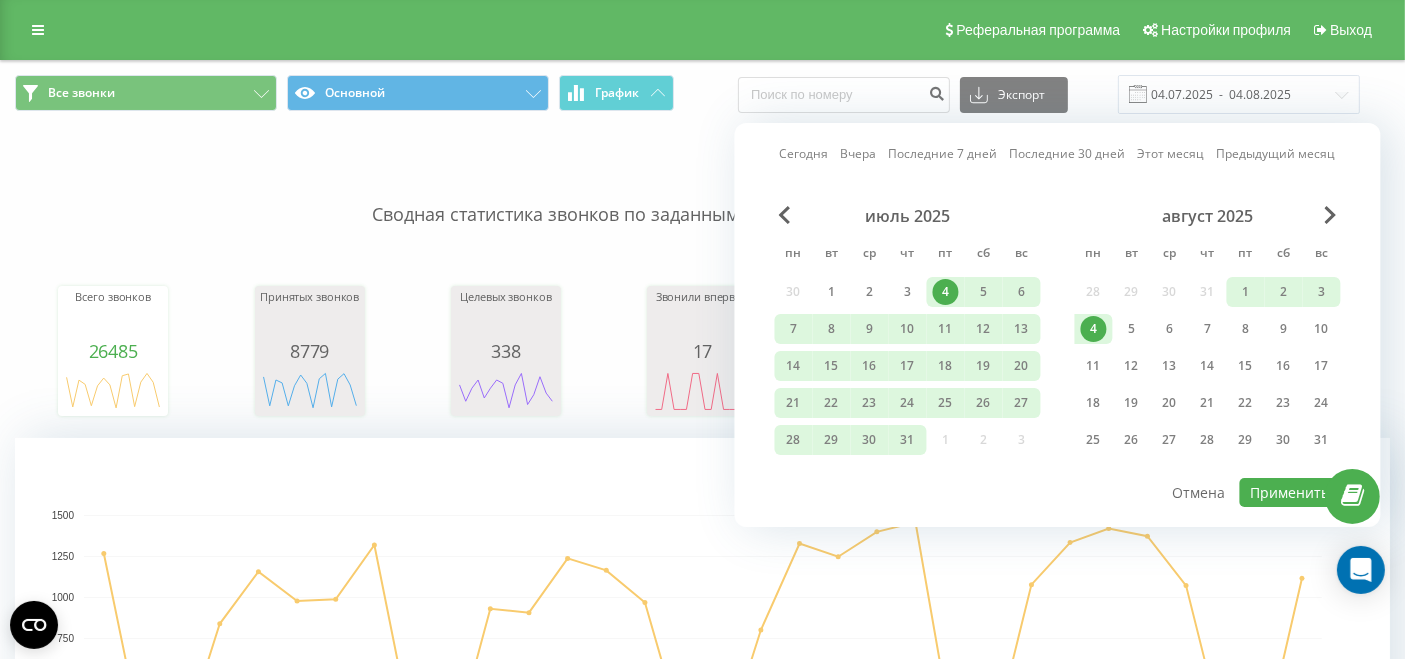 click on "4" at bounding box center (1094, 329) 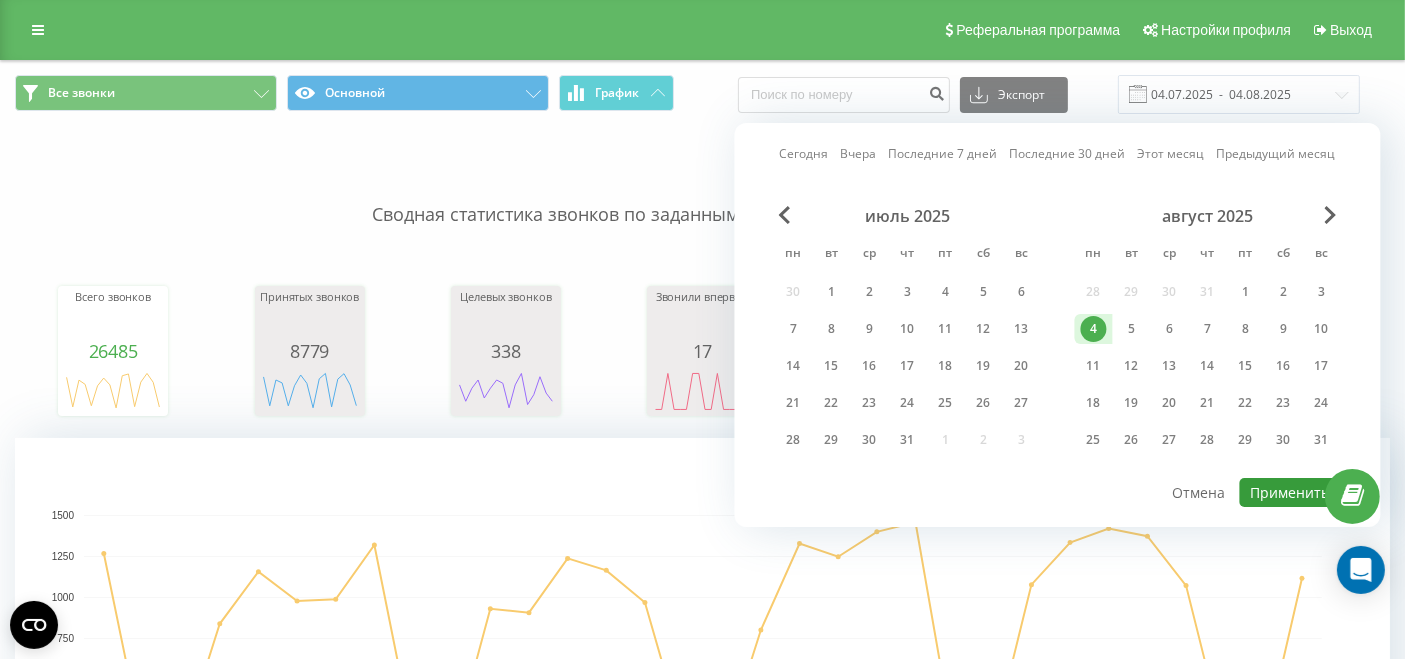 click on "Применить" at bounding box center (1290, 492) 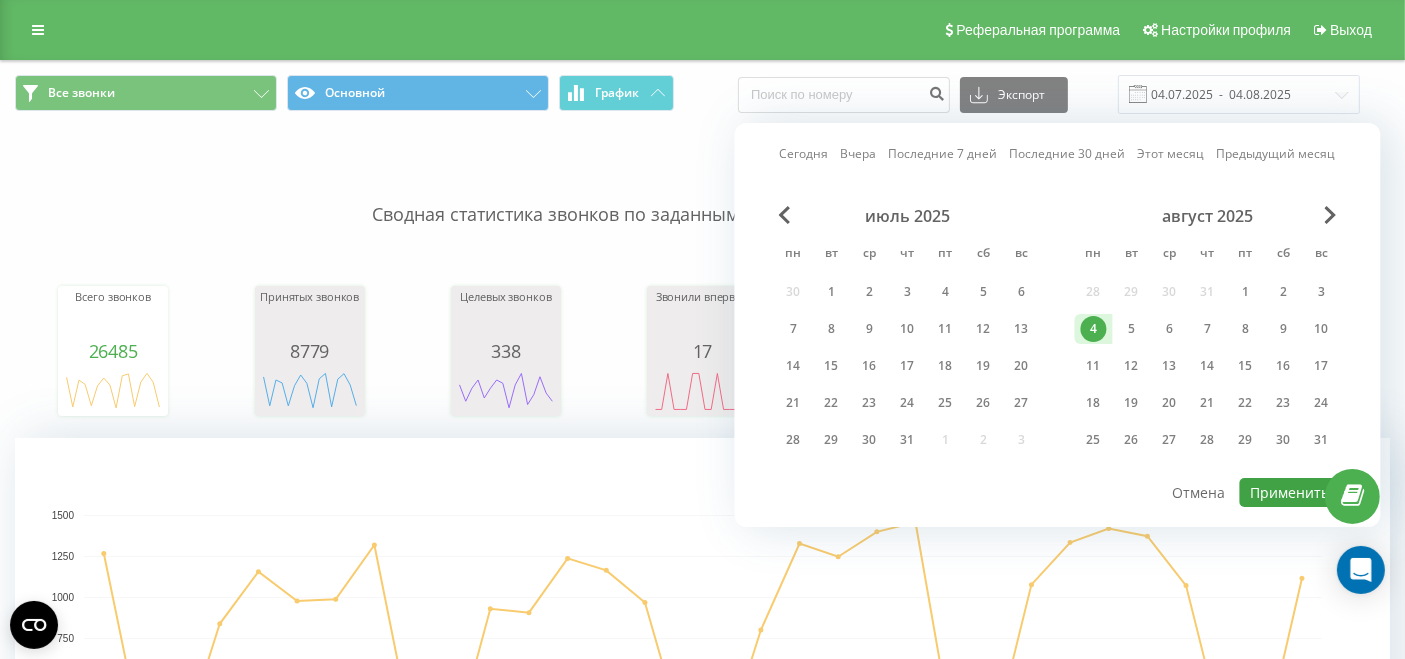 type on "04.08.2025  -  04.08.2025" 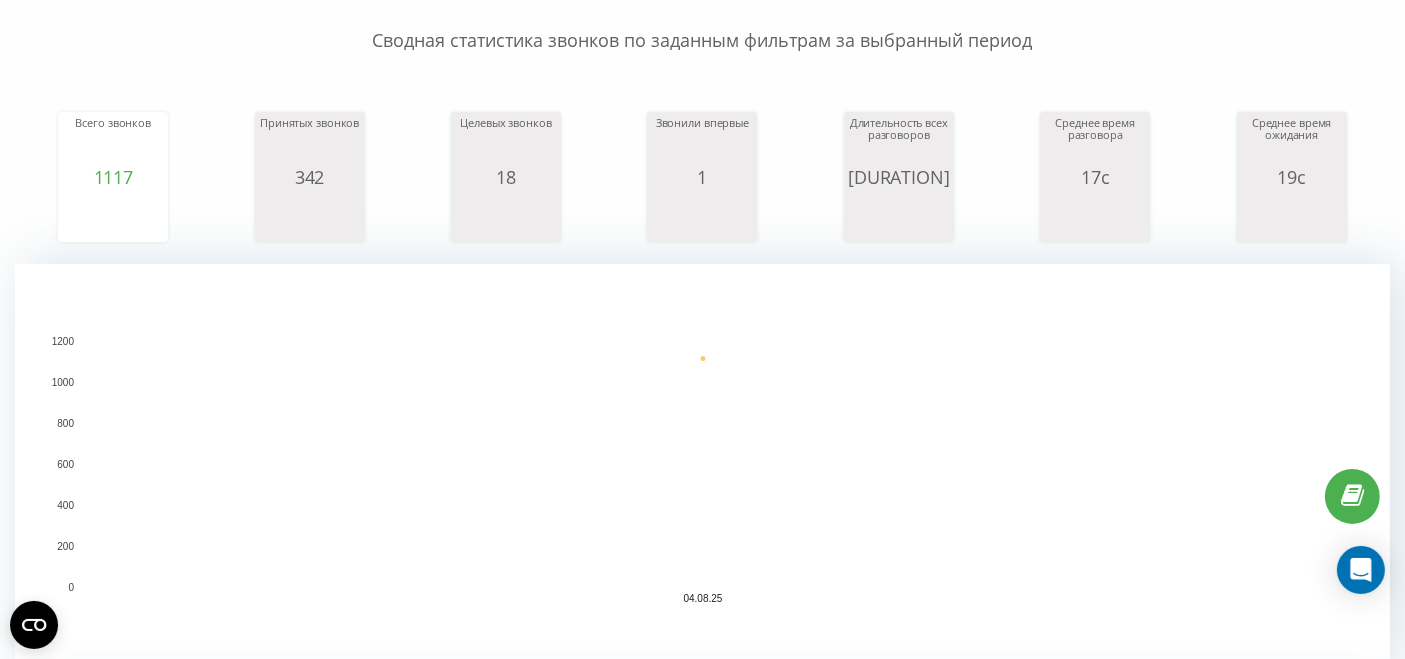 scroll, scrollTop: 555, scrollLeft: 0, axis: vertical 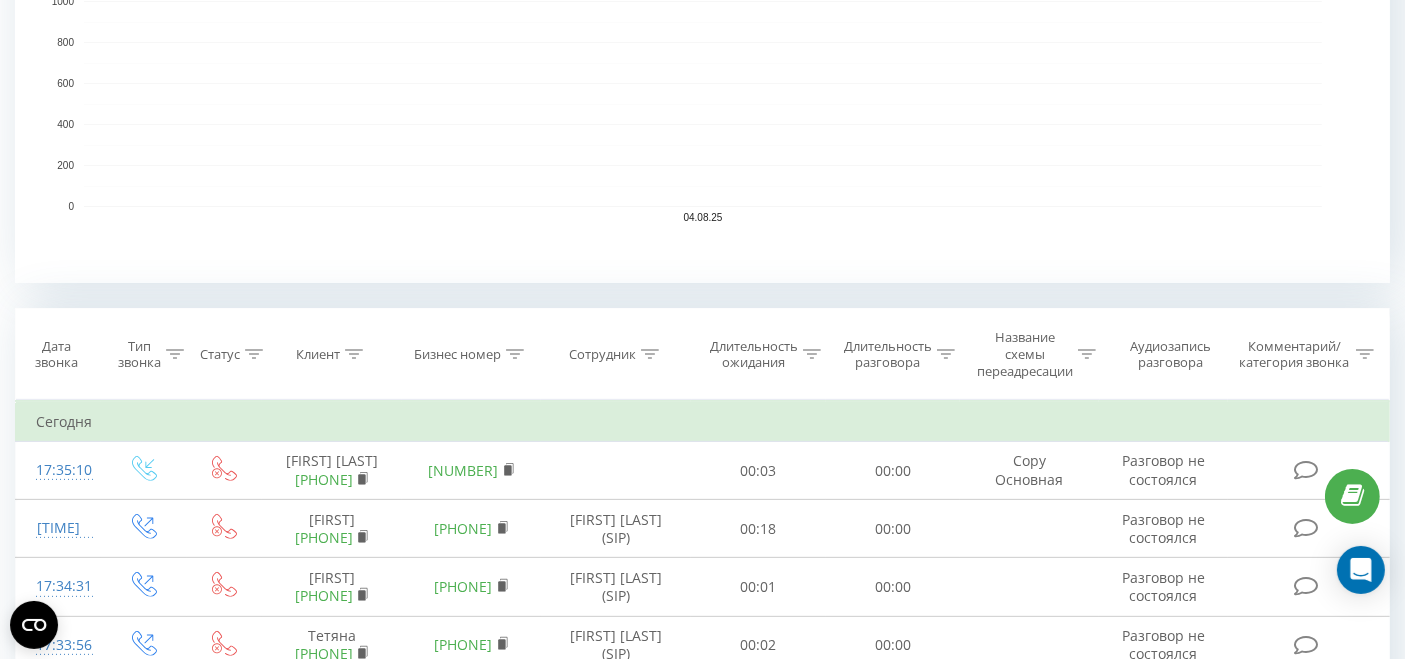 click at bounding box center [650, 354] 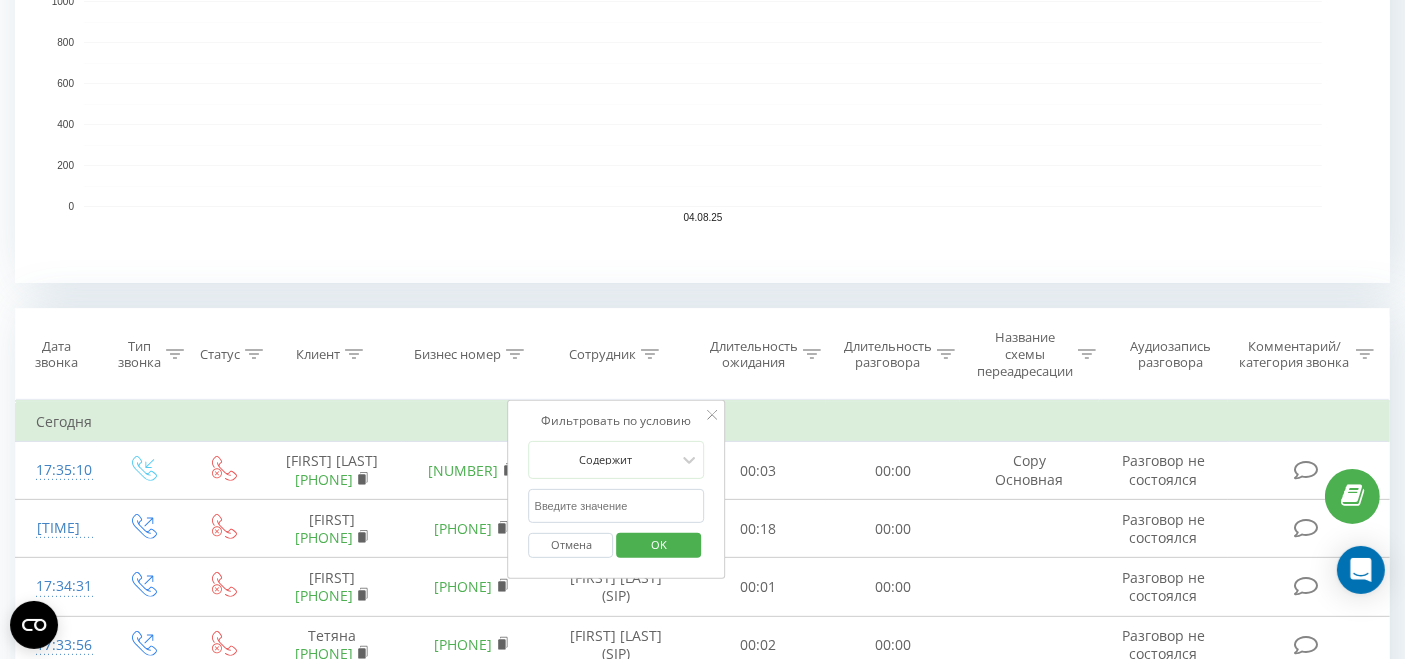 click at bounding box center (617, 506) 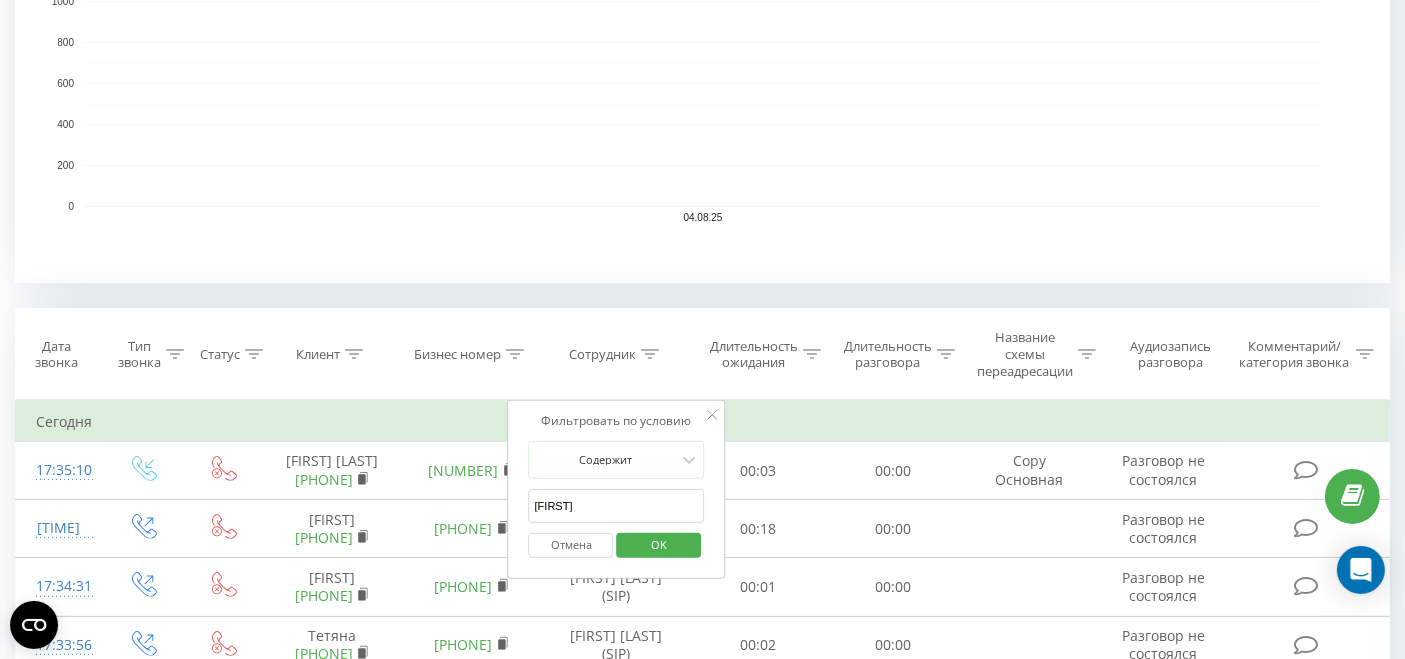click on "OK" at bounding box center [659, 544] 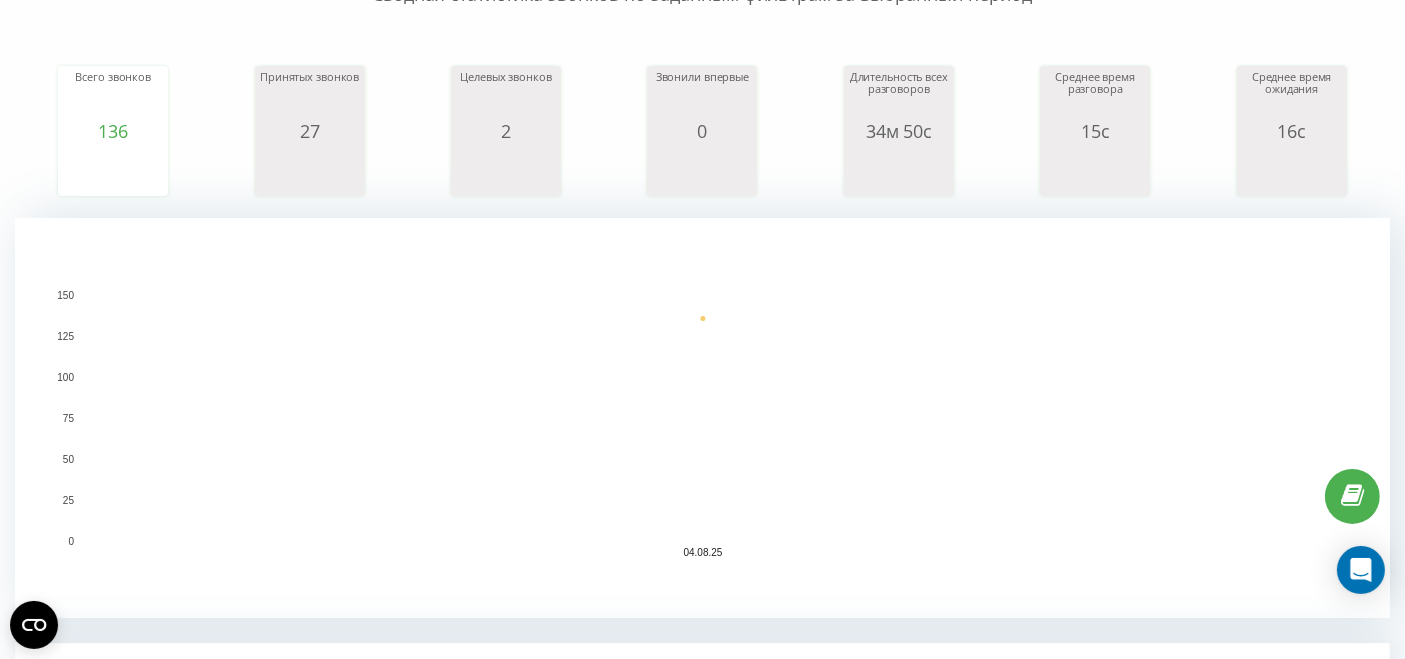 scroll, scrollTop: 444, scrollLeft: 0, axis: vertical 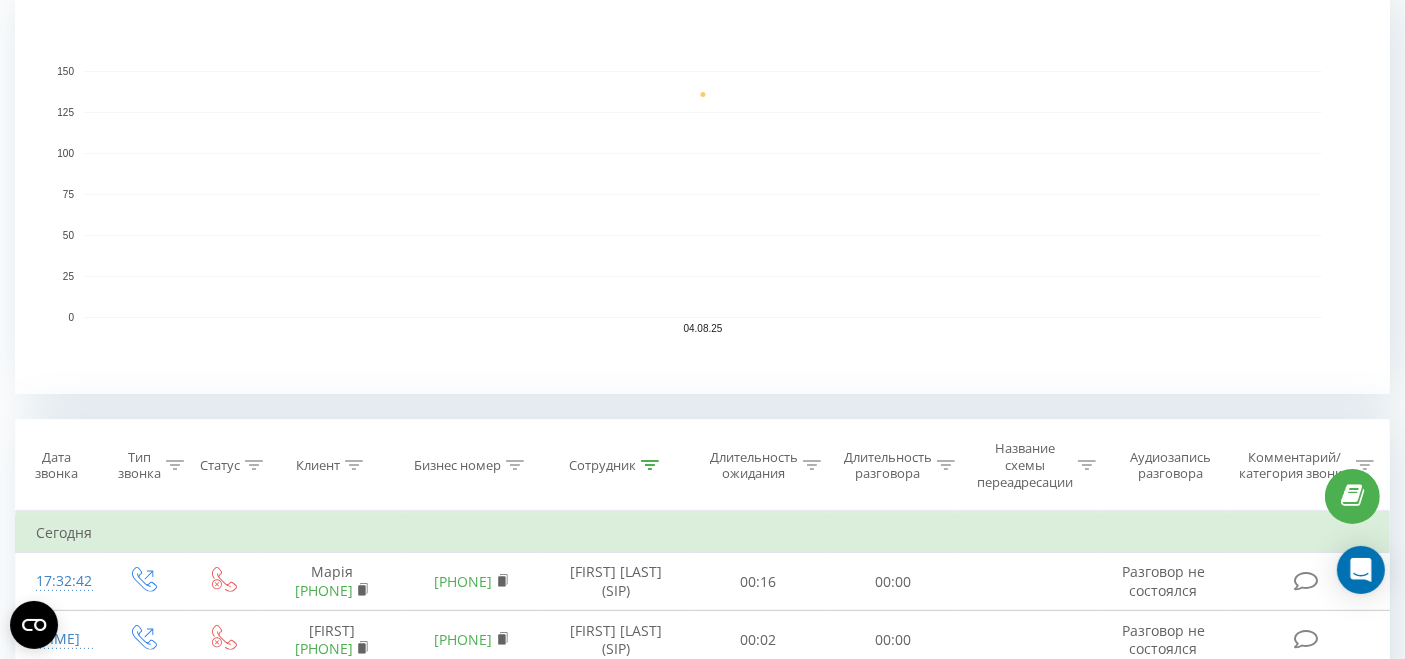 click at bounding box center [650, 465] 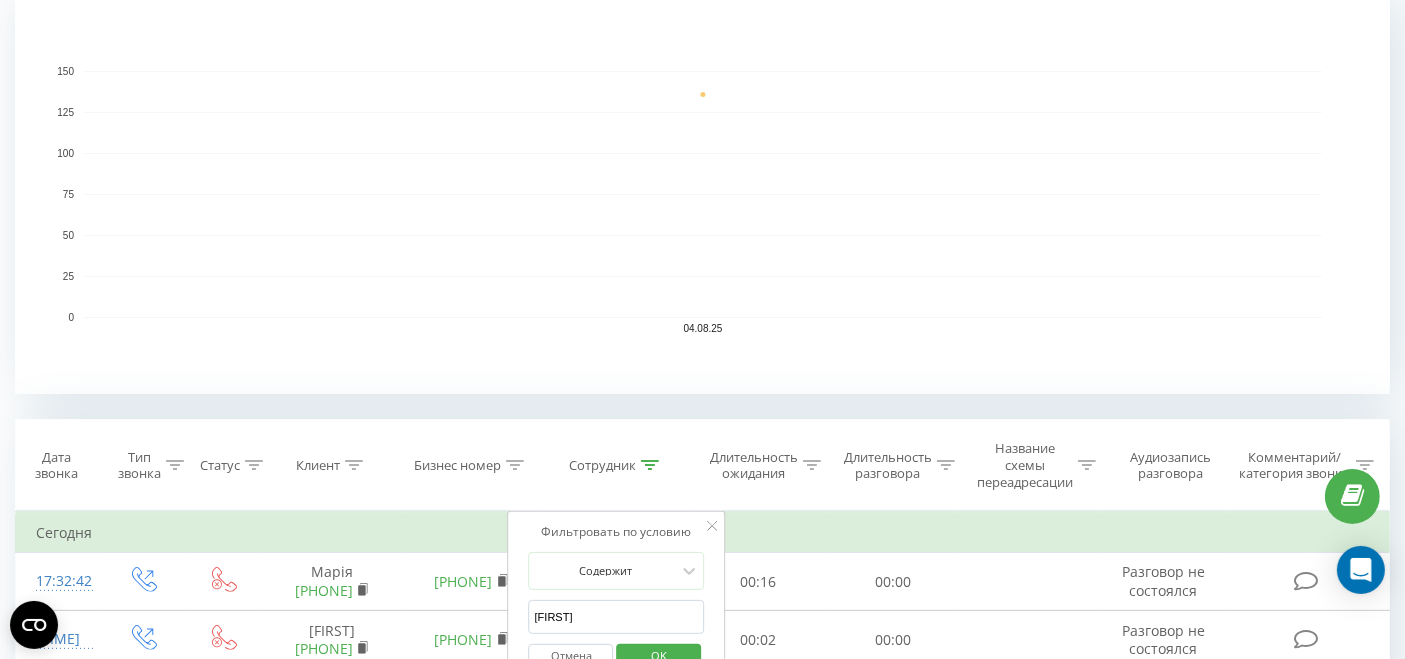 drag, startPoint x: 617, startPoint y: 595, endPoint x: 548, endPoint y: 603, distance: 69.46222 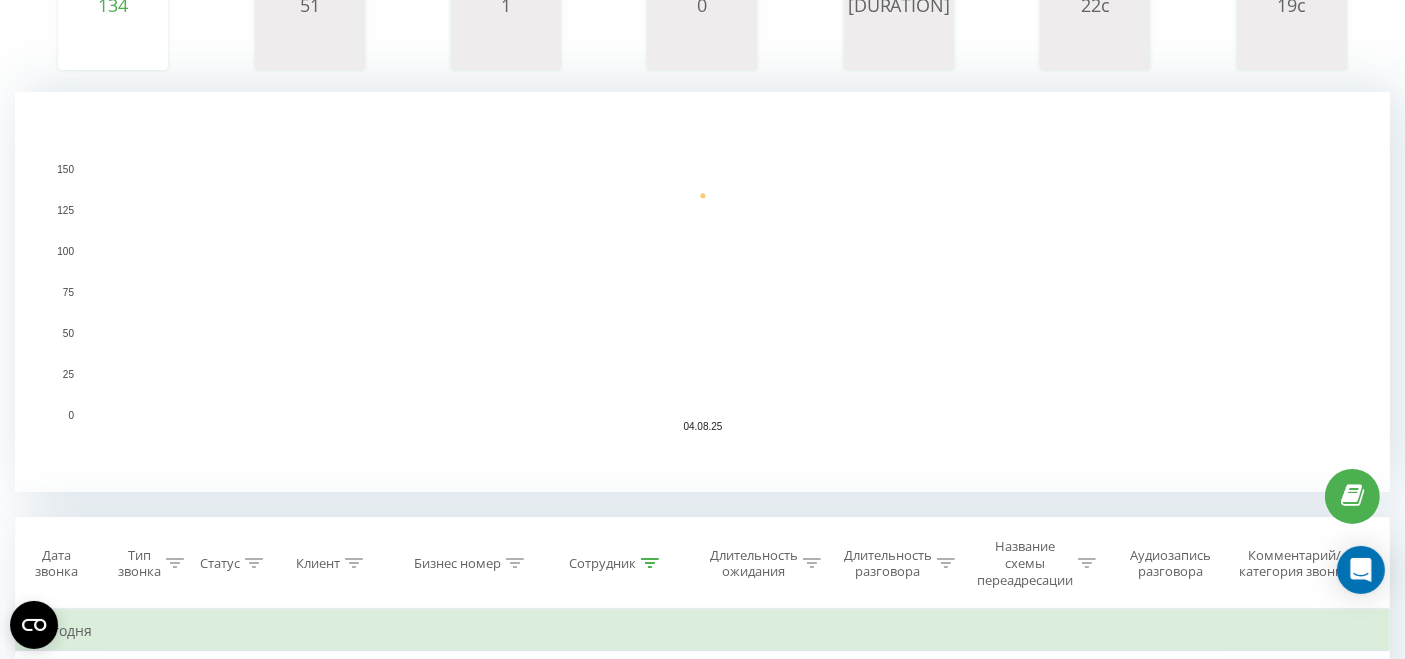 scroll, scrollTop: 444, scrollLeft: 0, axis: vertical 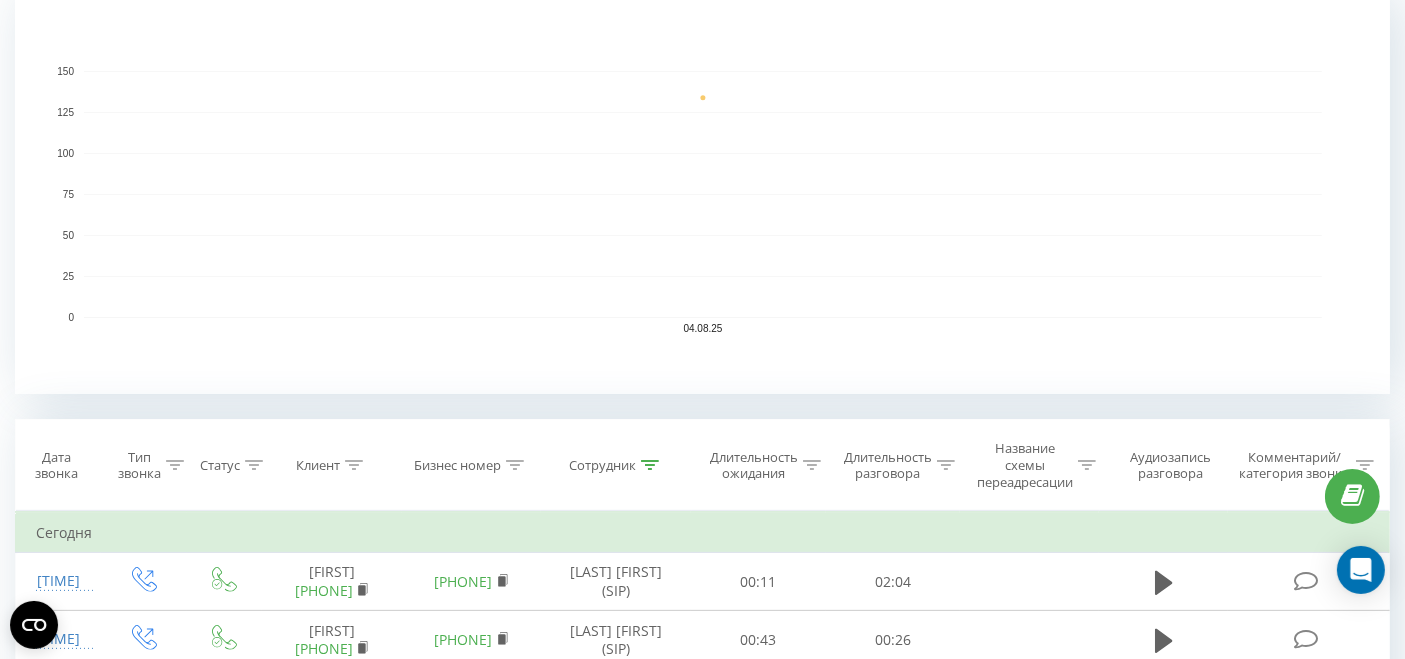 click at bounding box center [650, 465] 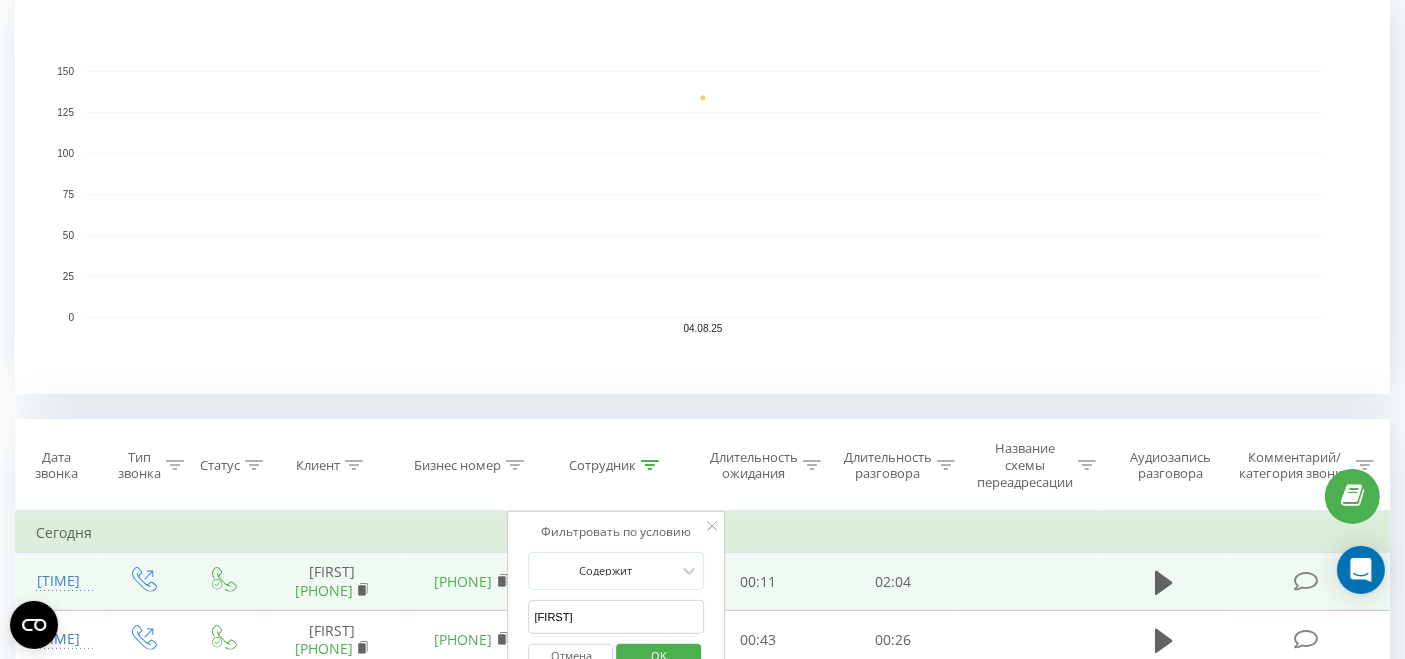 drag, startPoint x: 556, startPoint y: 626, endPoint x: 475, endPoint y: 610, distance: 82.565125 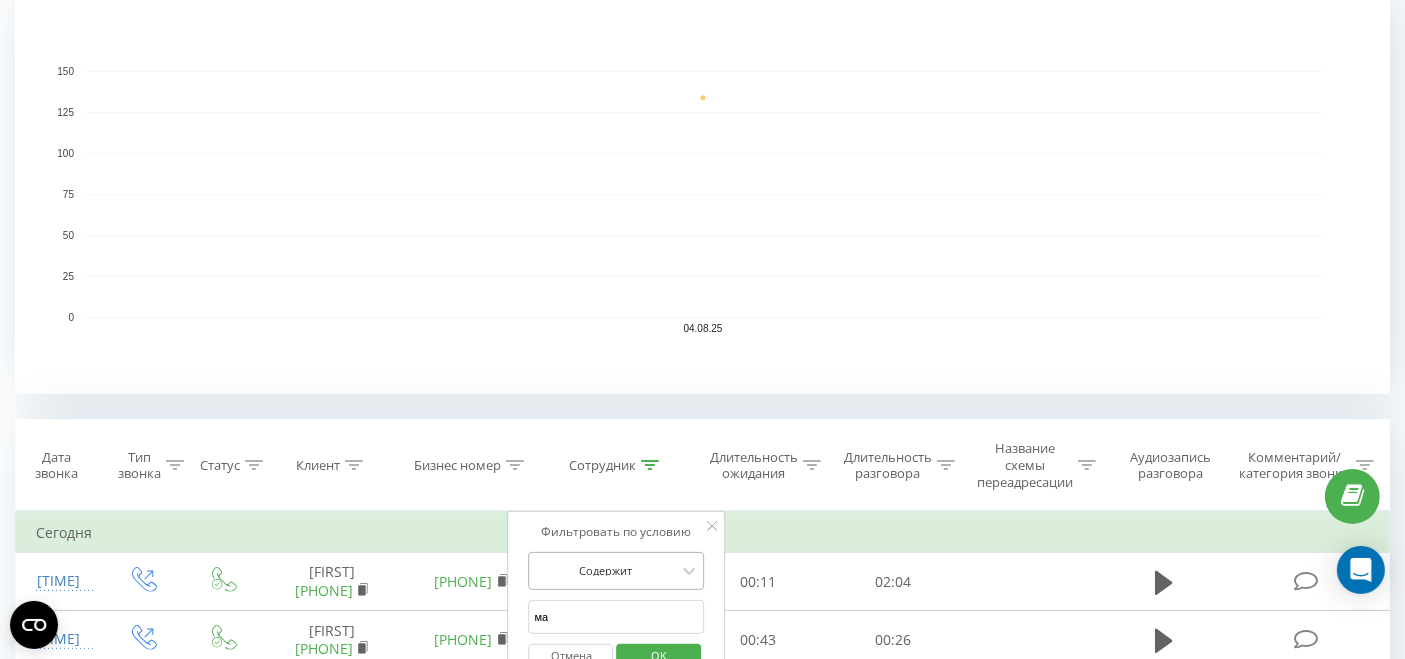 type on "м" 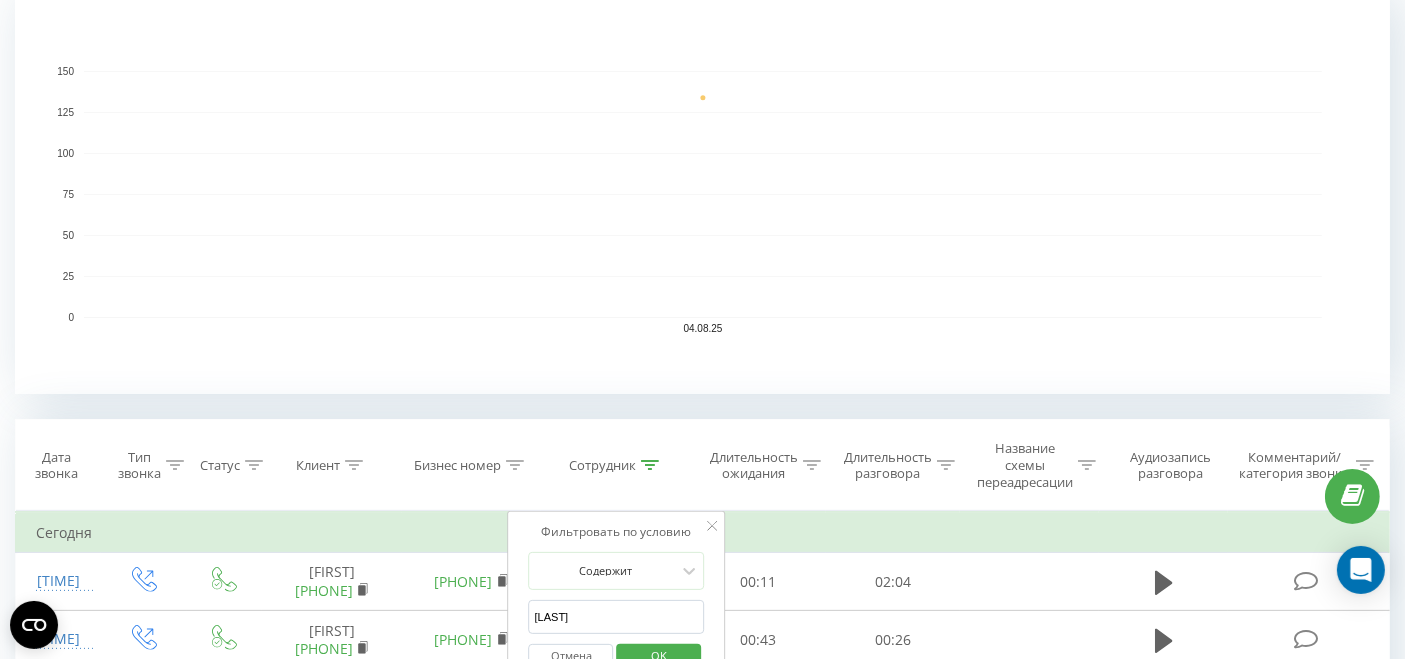 click on "OK" at bounding box center [659, 655] 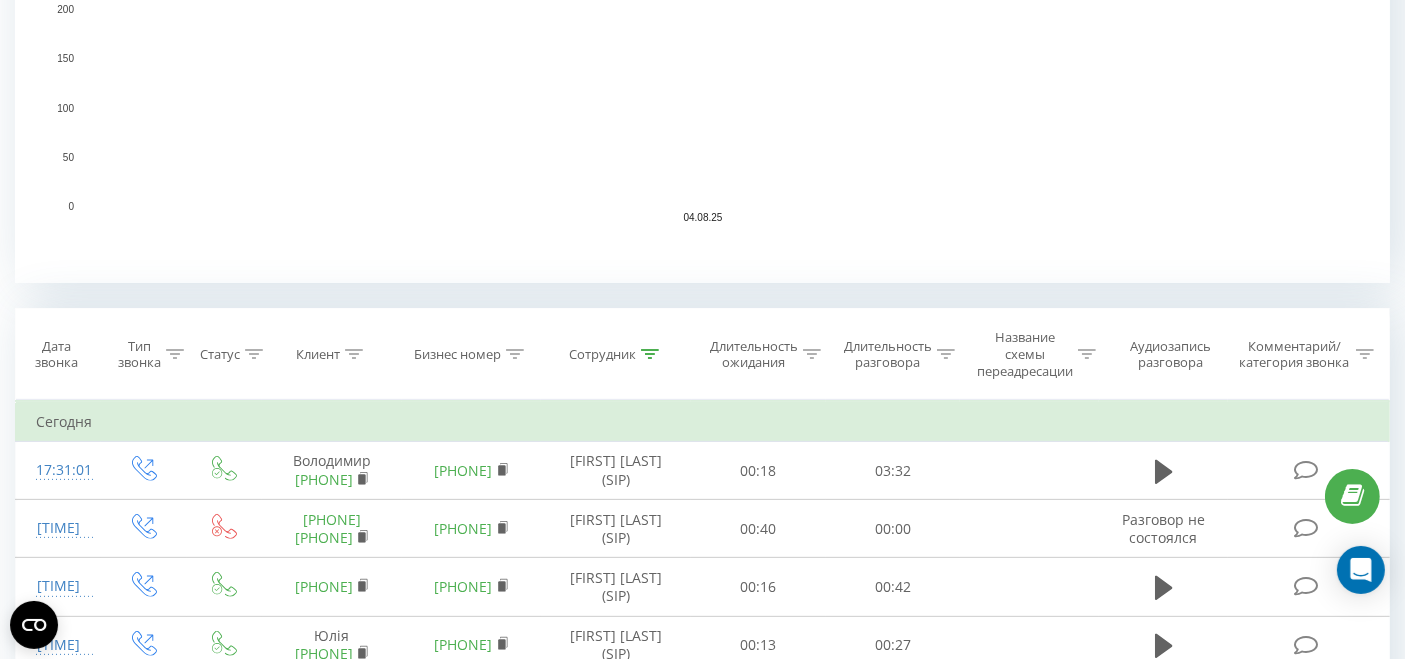 scroll, scrollTop: 444, scrollLeft: 0, axis: vertical 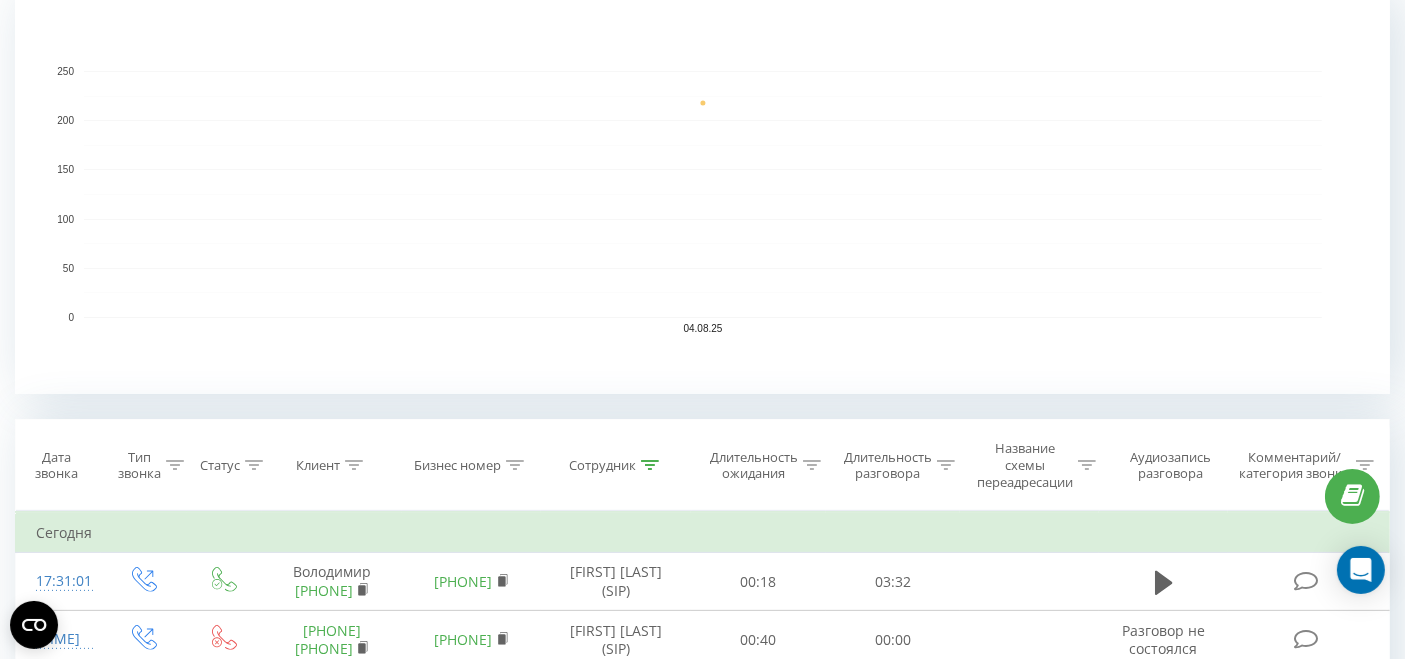 click 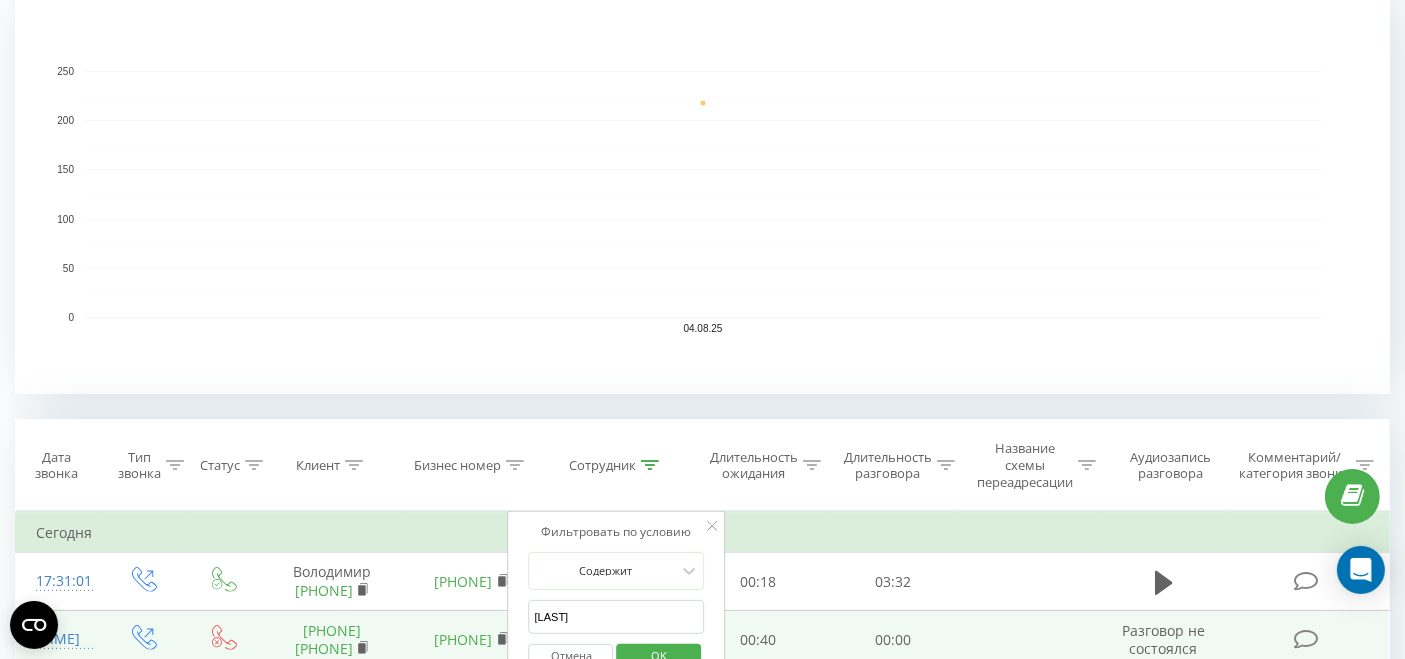 drag, startPoint x: 594, startPoint y: 611, endPoint x: 484, endPoint y: 623, distance: 110.65261 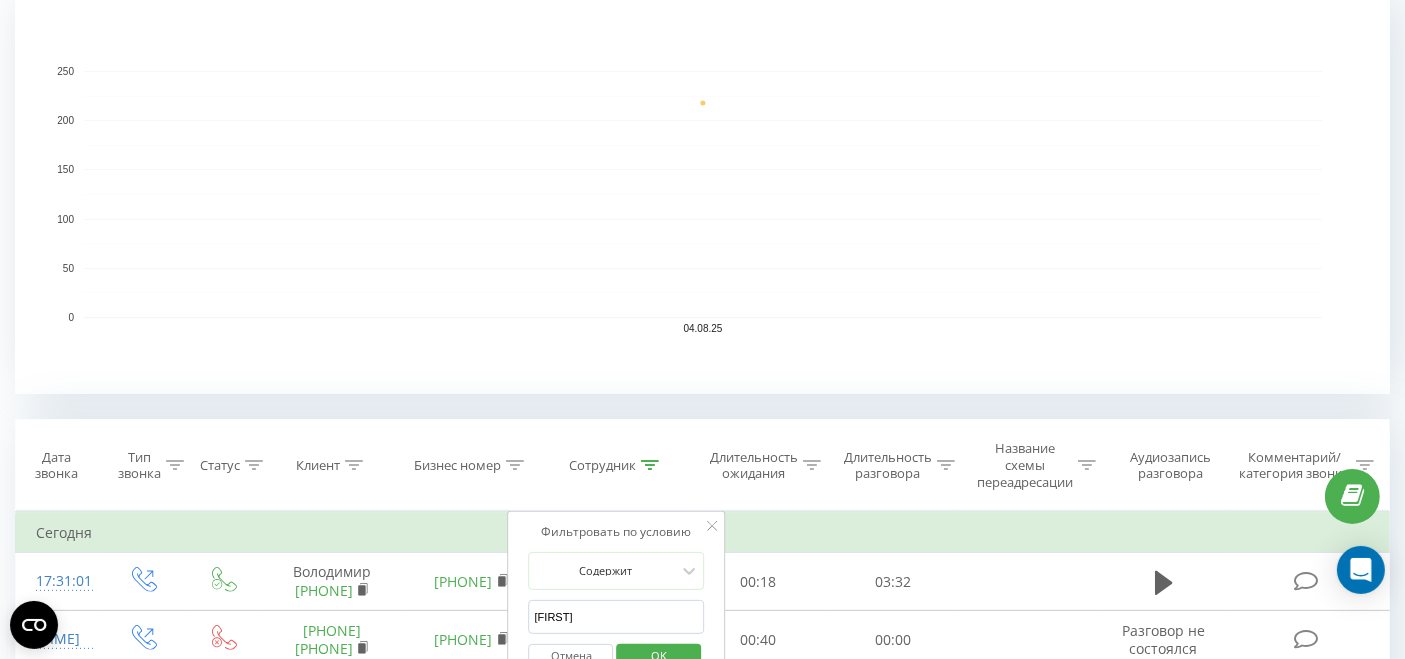 click on "OK" at bounding box center (659, 655) 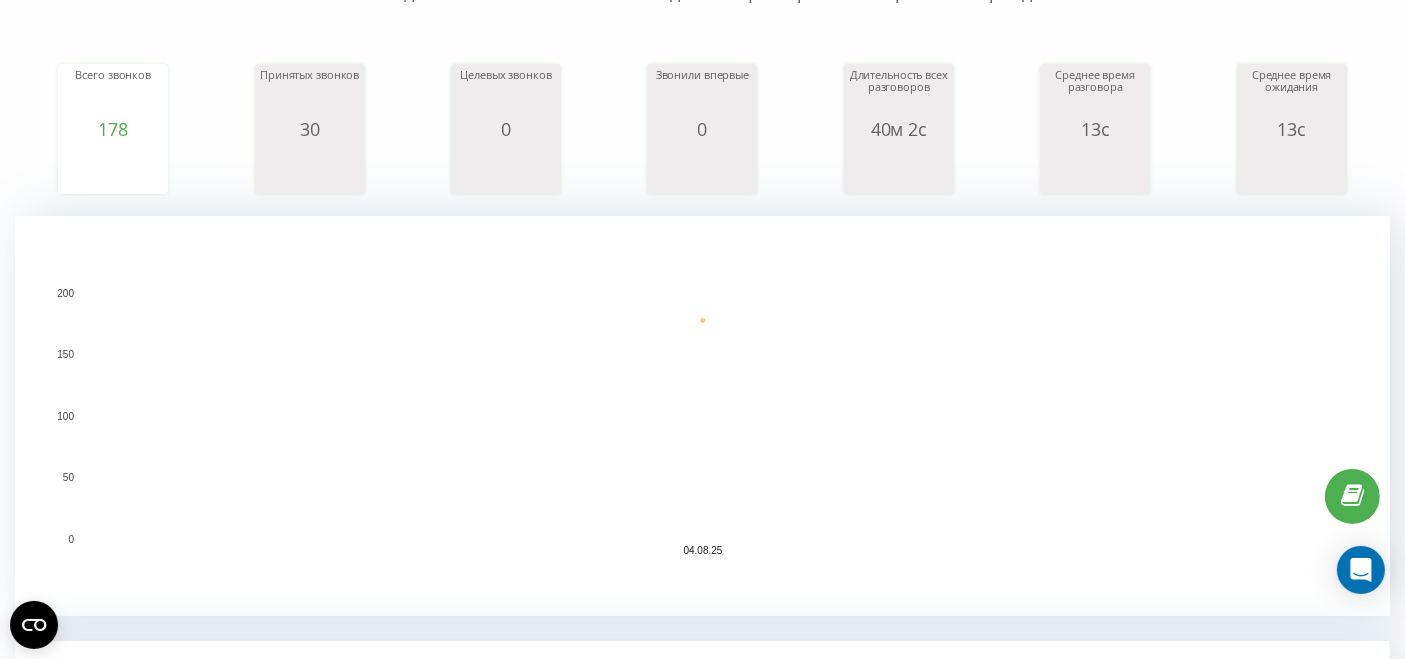 scroll, scrollTop: 444, scrollLeft: 0, axis: vertical 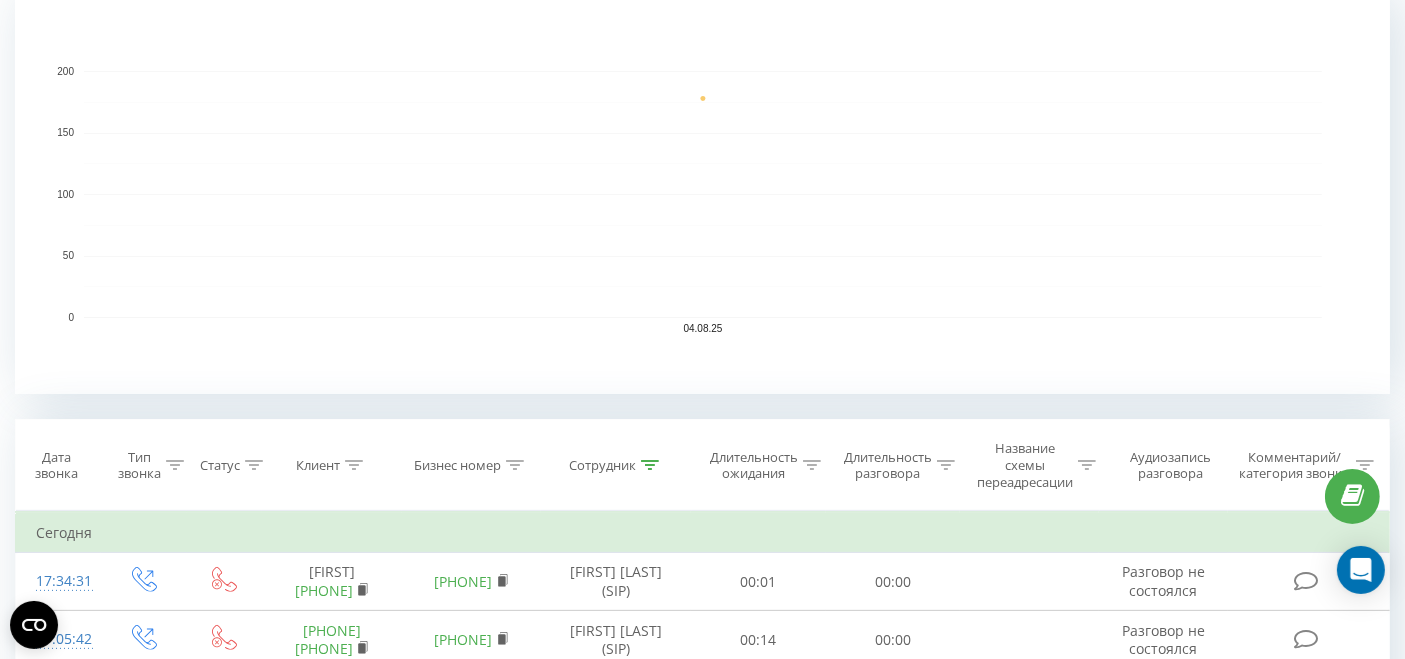 click 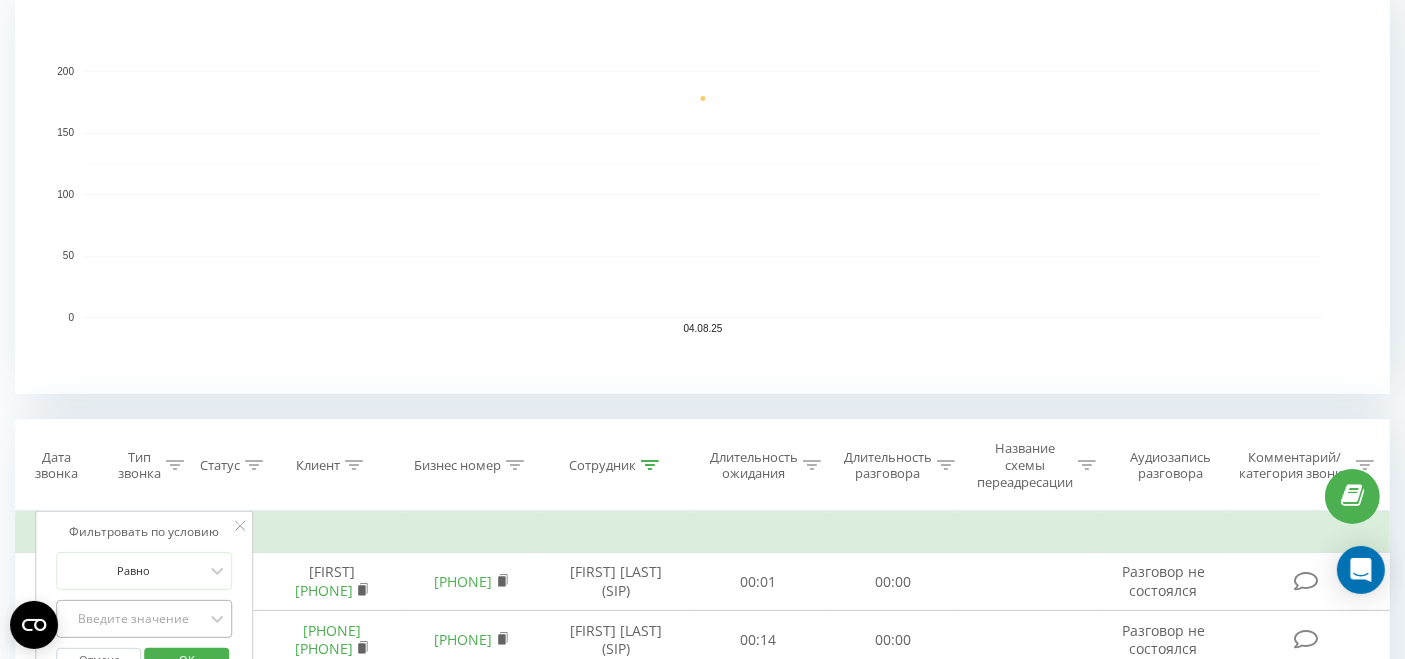 click on "Введите значение" at bounding box center (145, 619) 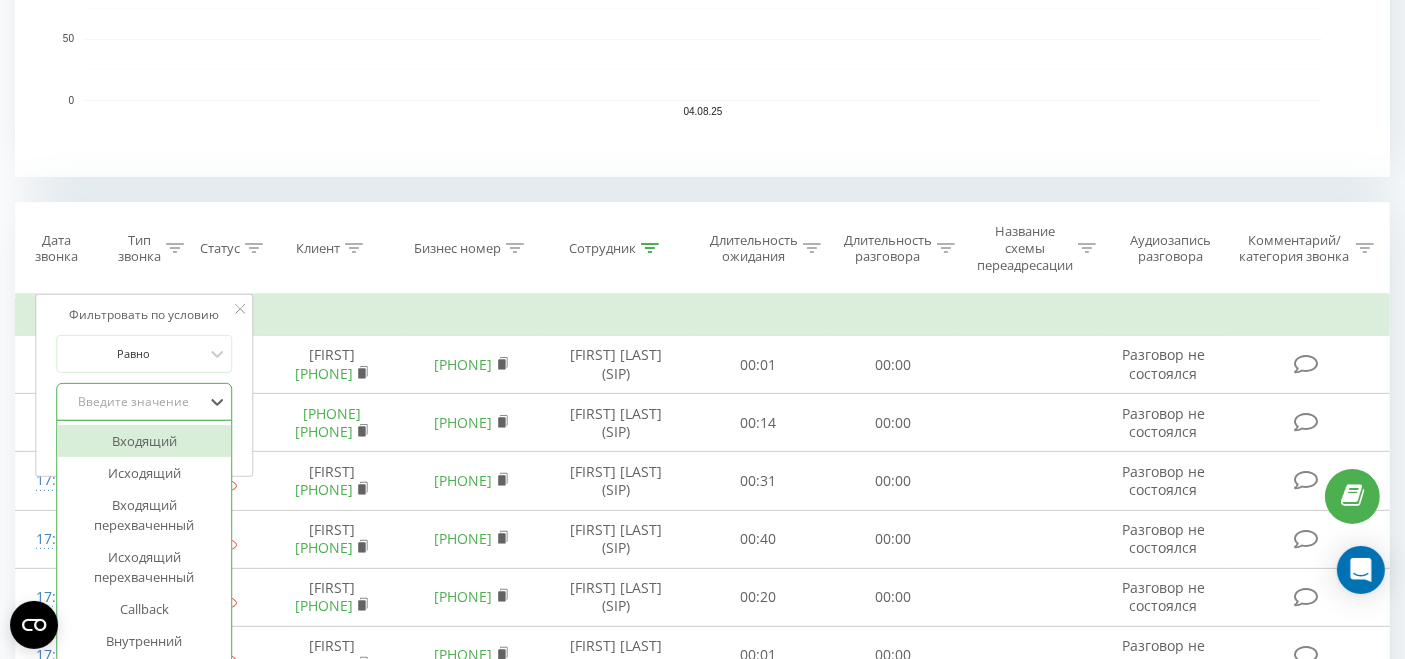 click on "Входящий" at bounding box center (145, 441) 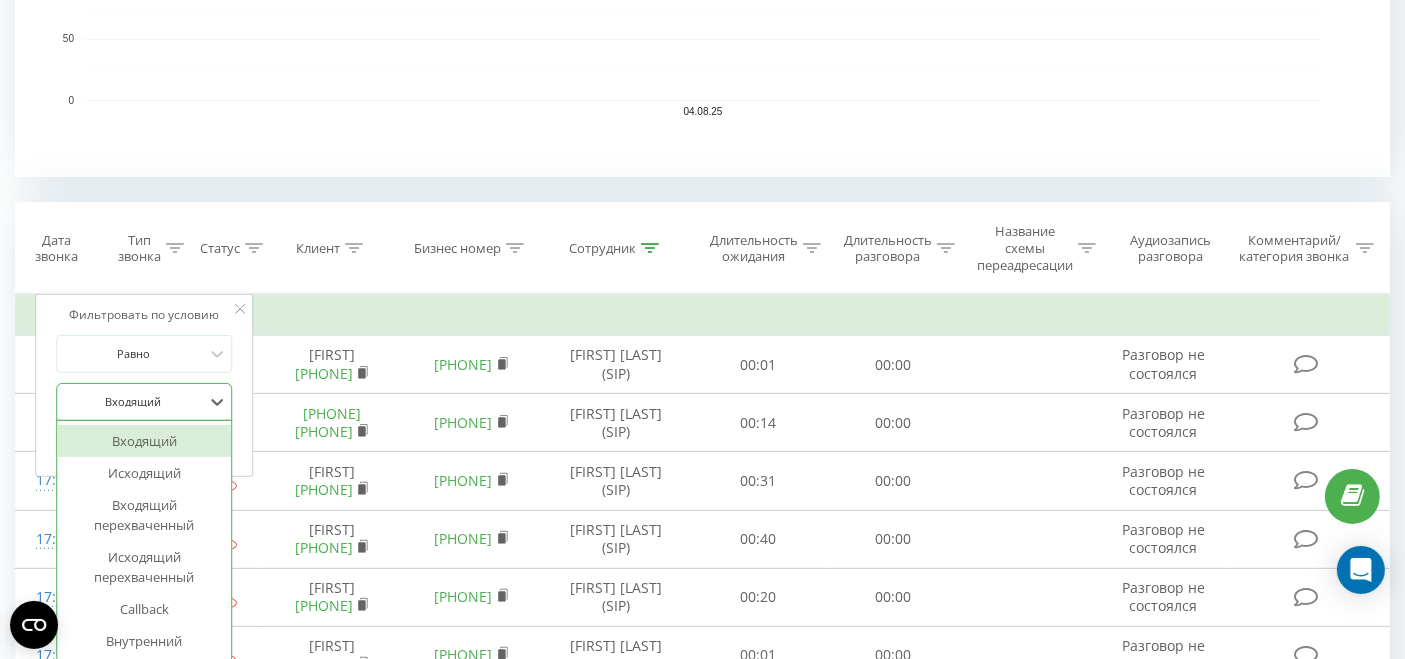 click on "Входящий" at bounding box center [134, 402] 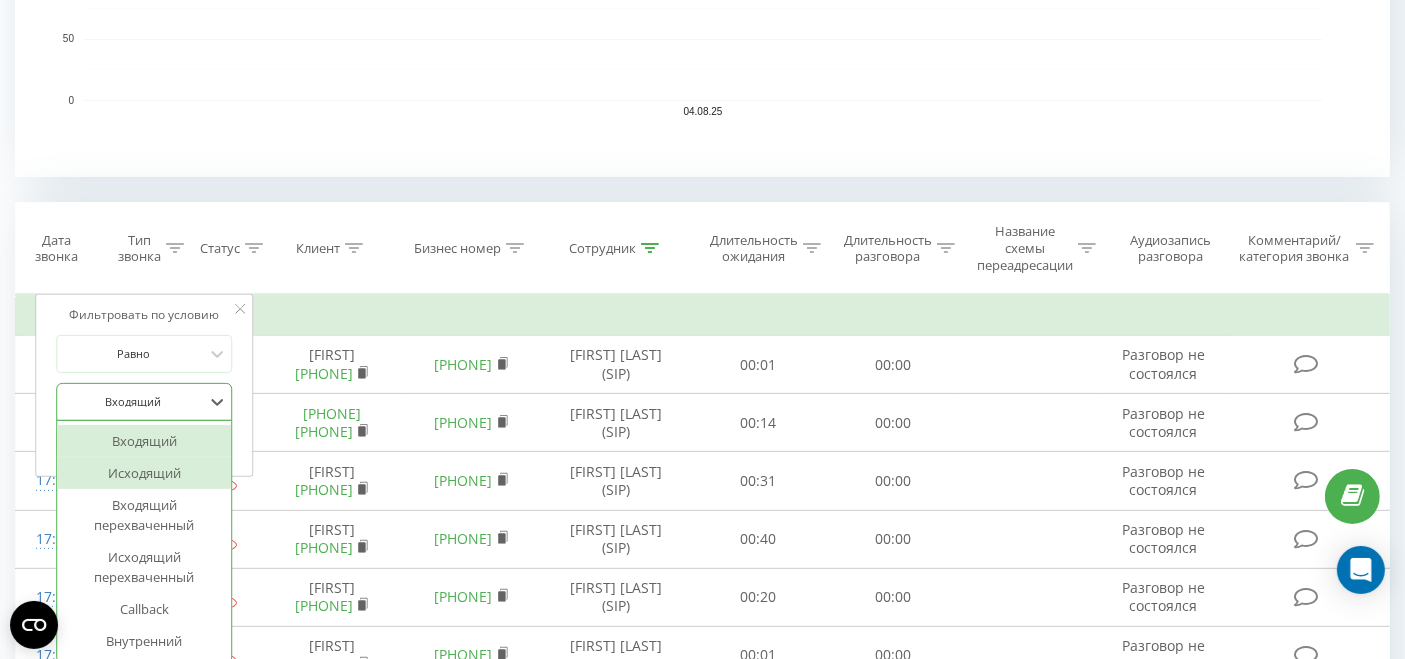 click on "Исходящий" at bounding box center (145, 473) 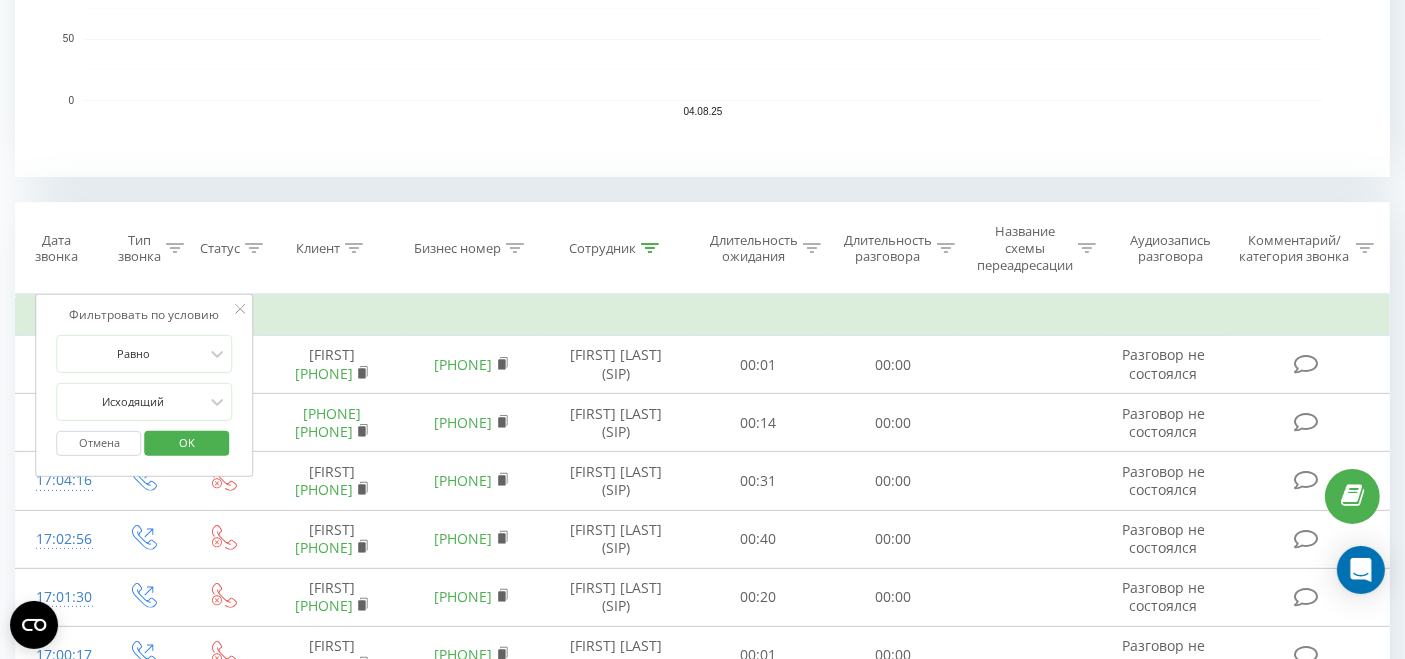click on "OK" at bounding box center [187, 442] 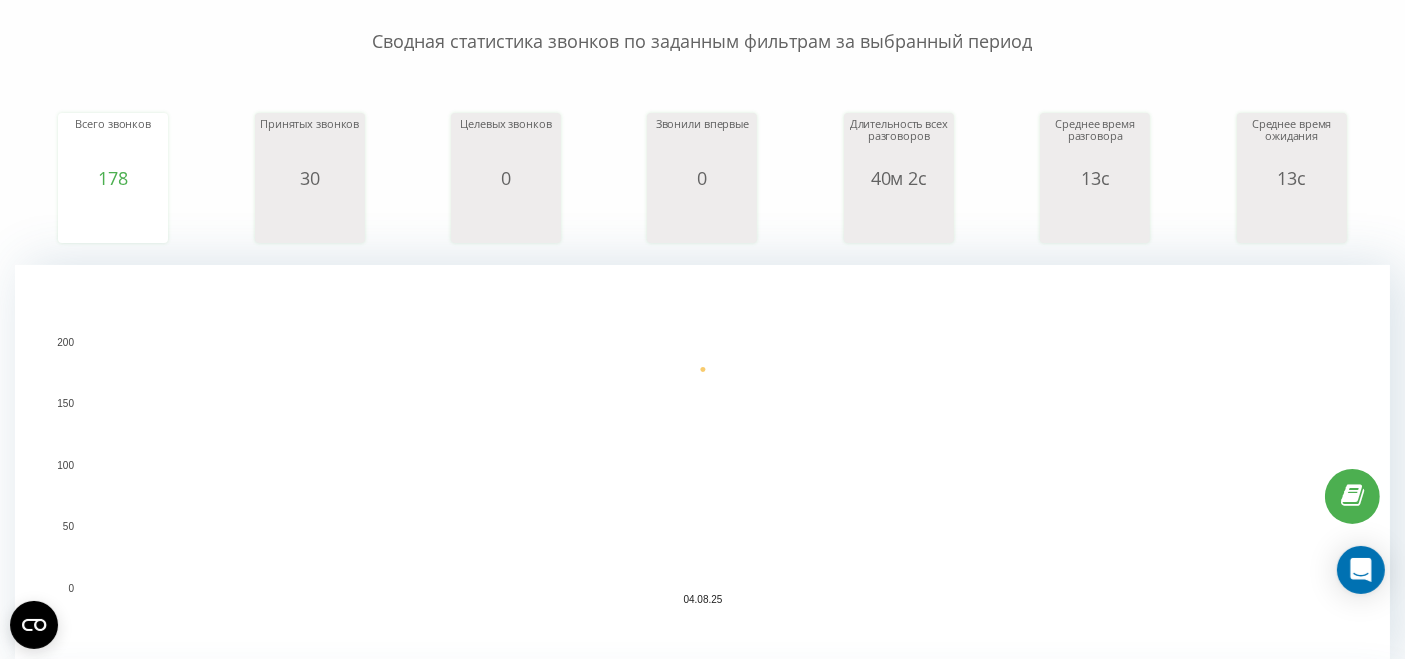 scroll, scrollTop: 444, scrollLeft: 0, axis: vertical 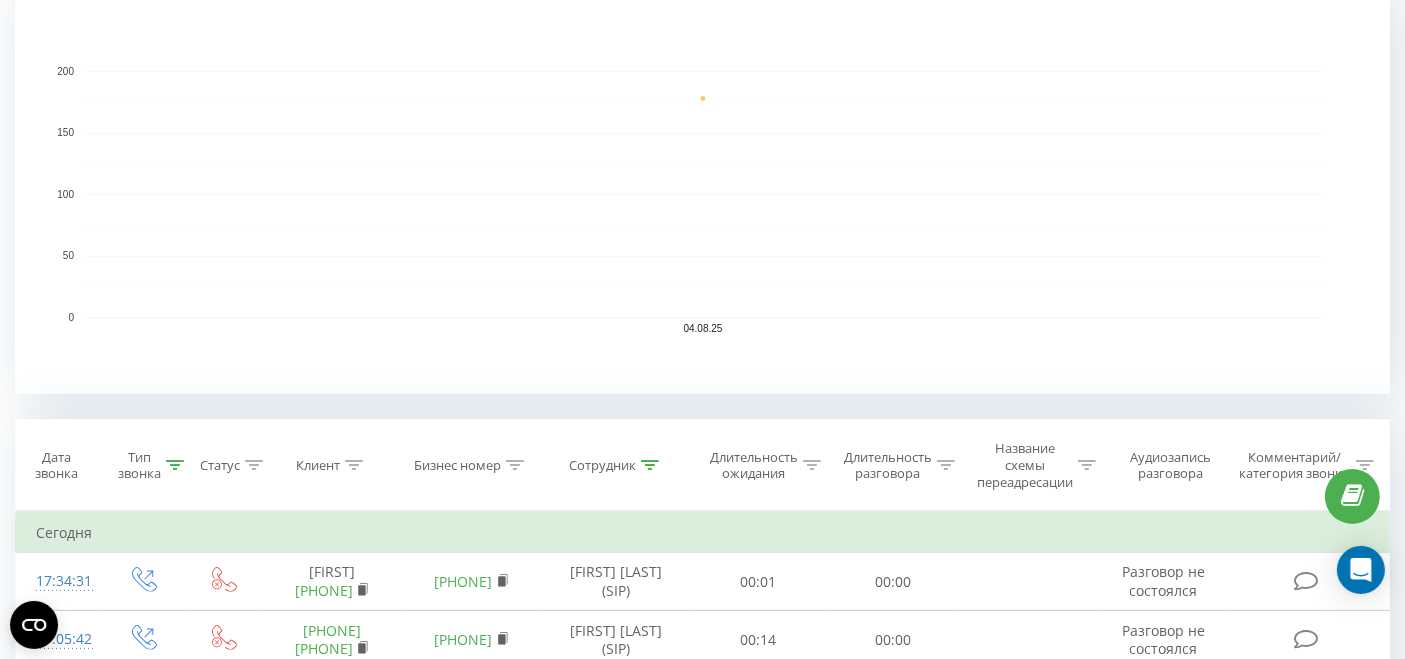 click 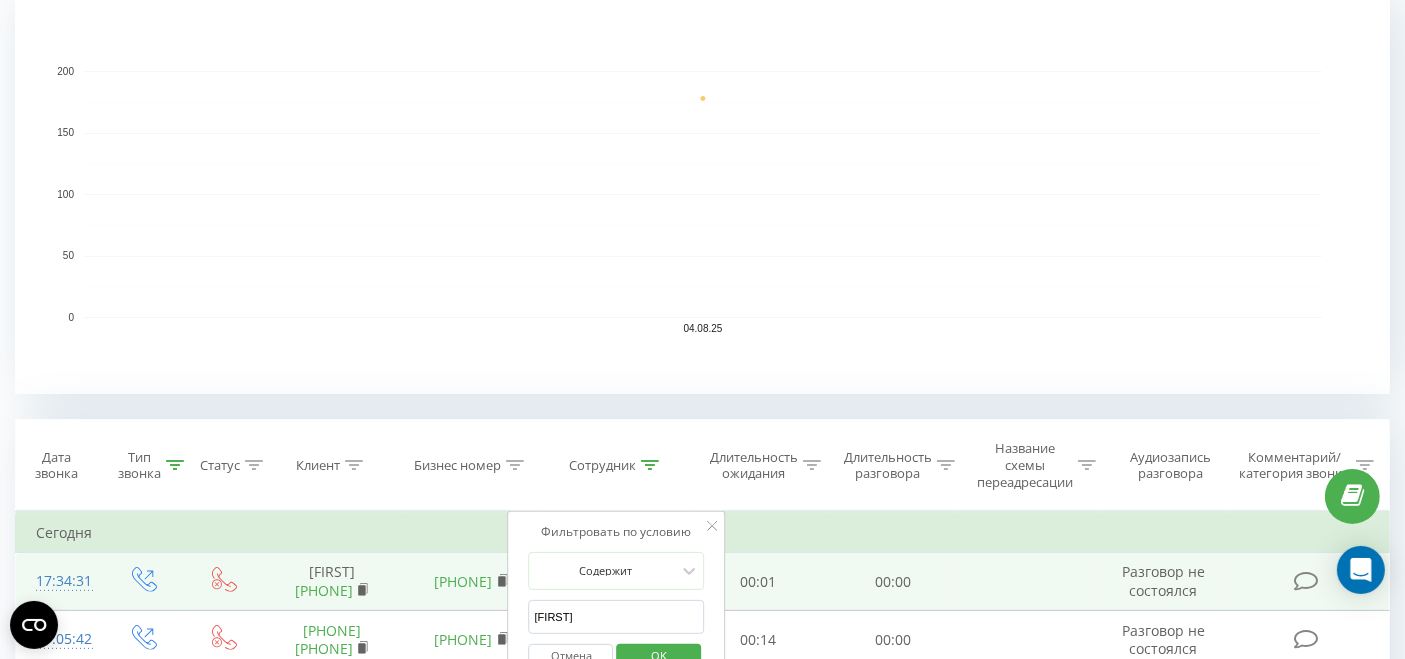 drag, startPoint x: 617, startPoint y: 615, endPoint x: 503, endPoint y: 617, distance: 114.01754 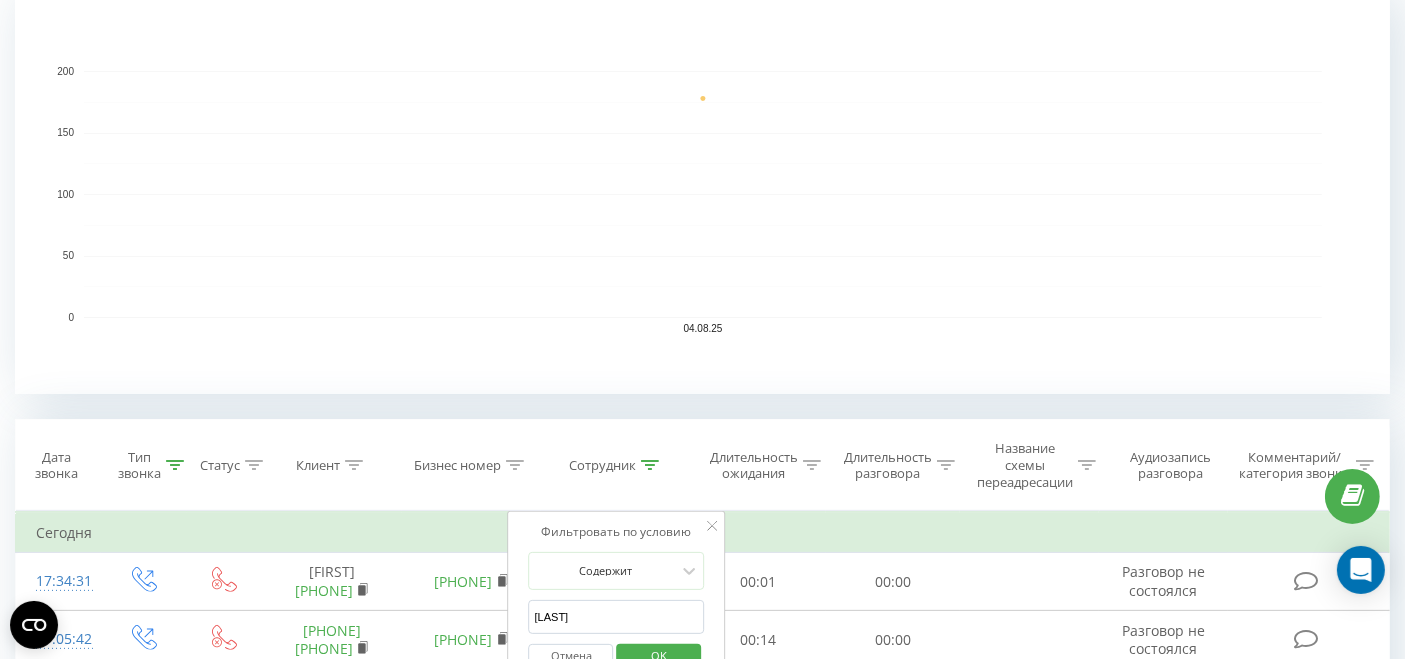 click on "OK" at bounding box center [659, 655] 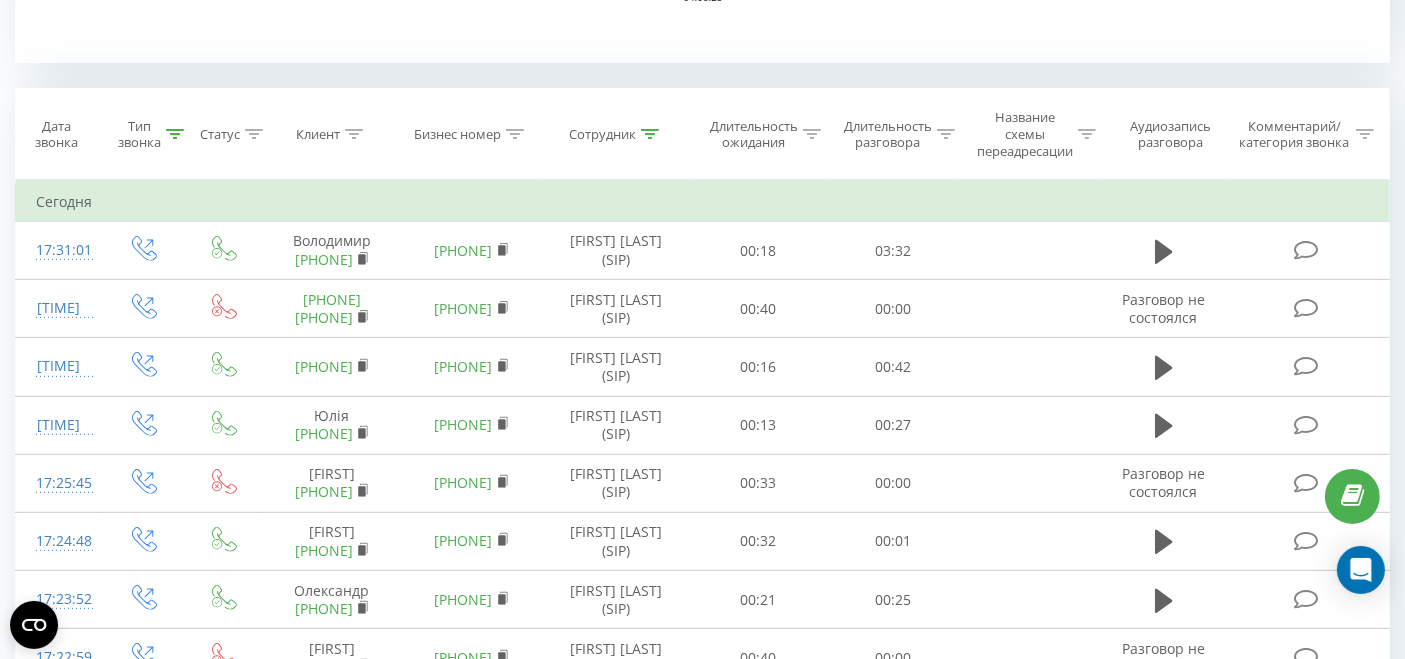 scroll, scrollTop: 777, scrollLeft: 0, axis: vertical 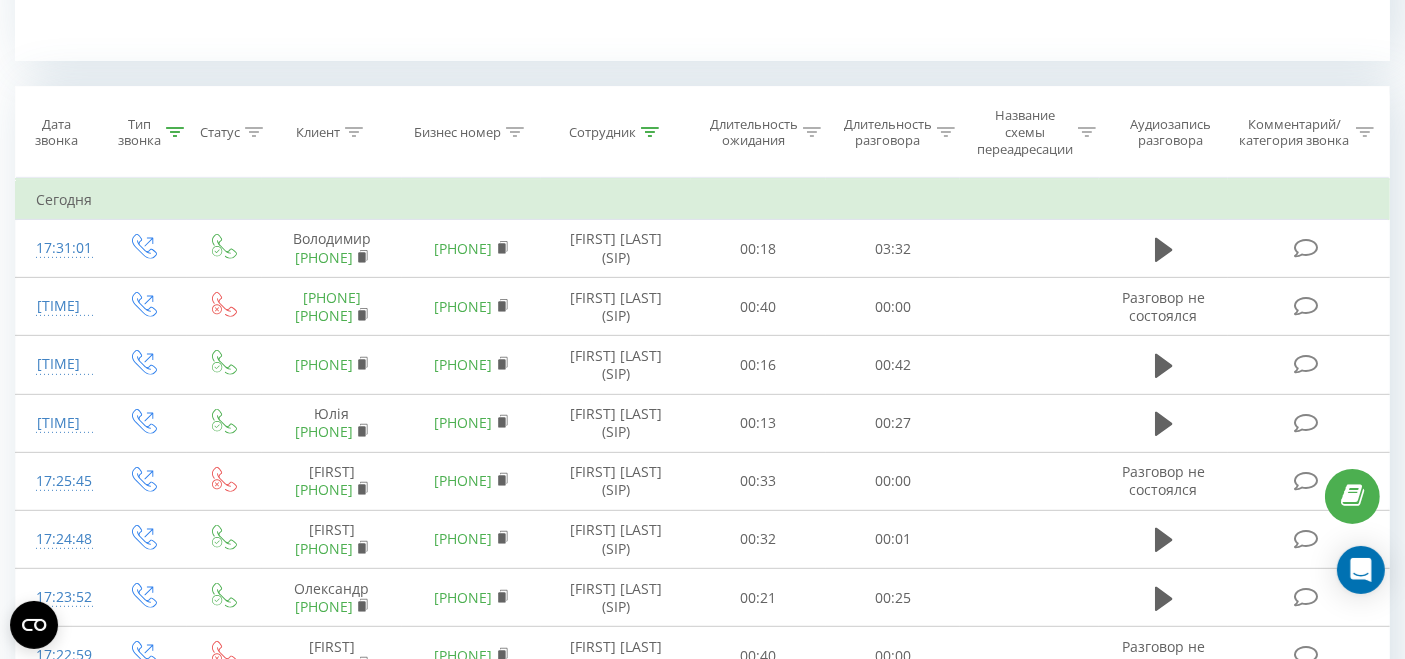 click at bounding box center [650, 132] 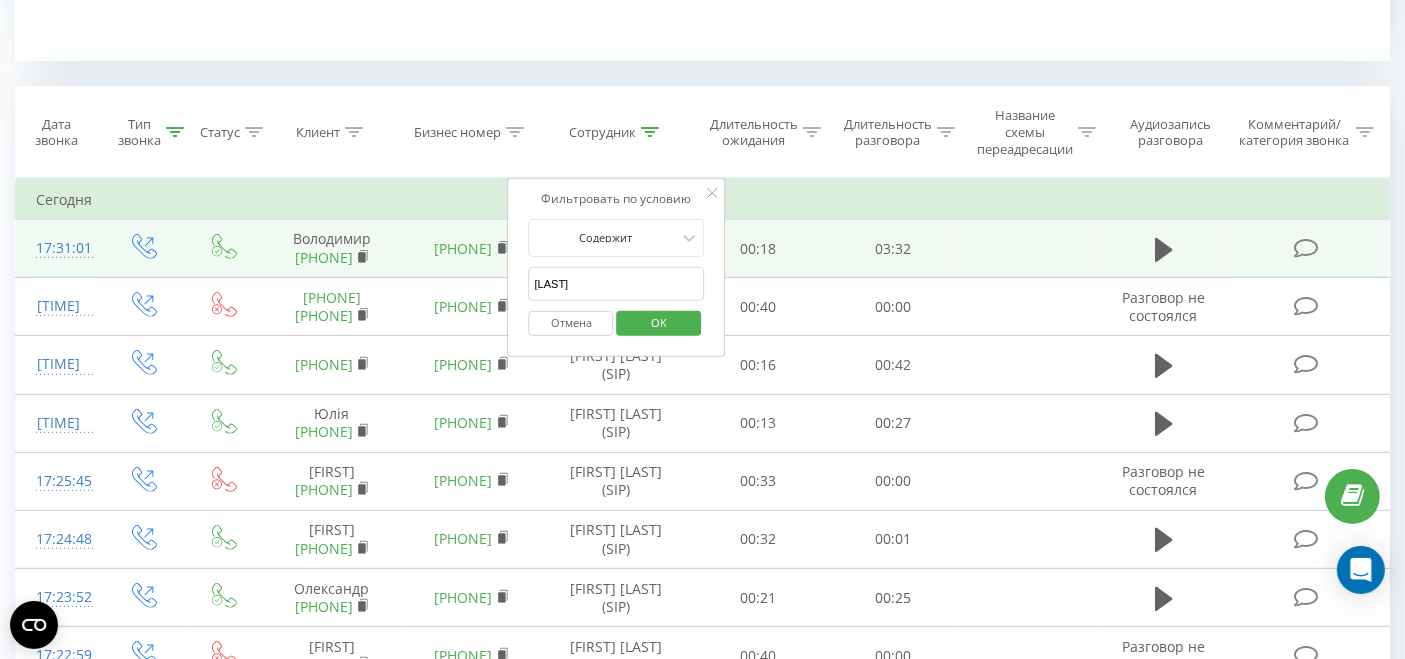 drag, startPoint x: 602, startPoint y: 278, endPoint x: 441, endPoint y: 277, distance: 161.00311 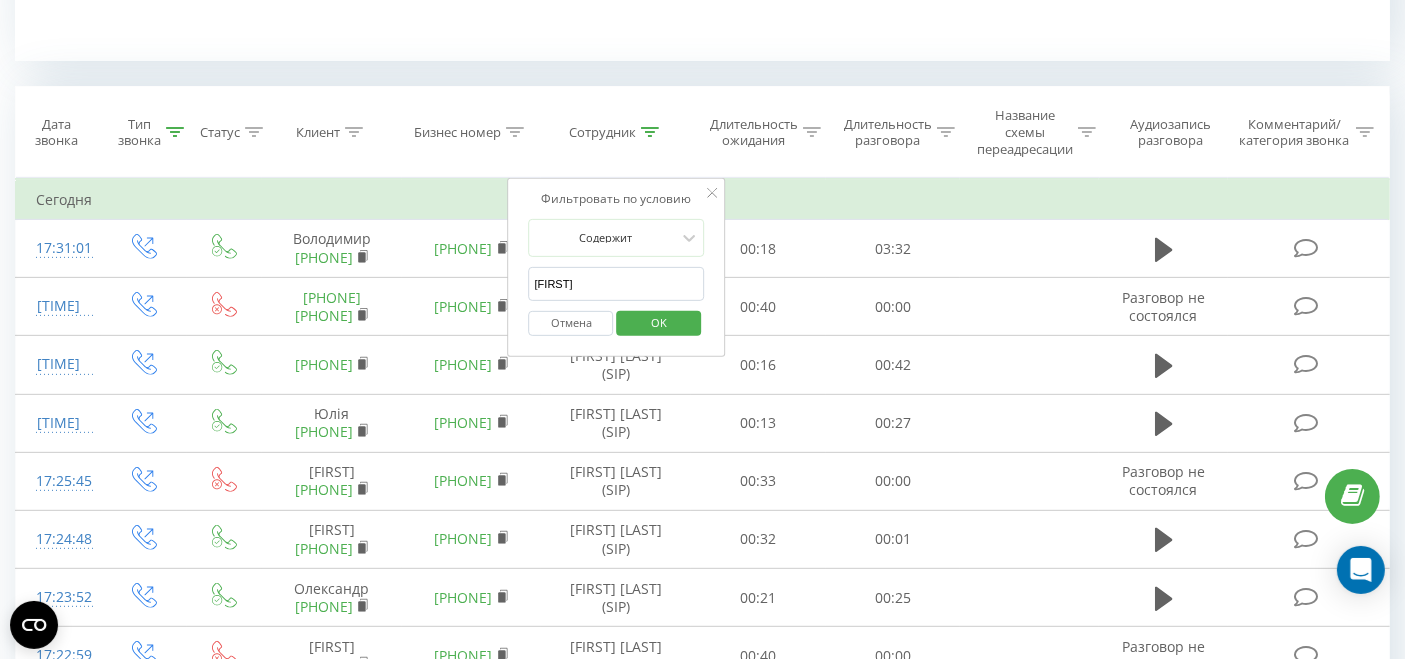 click on "OK" at bounding box center (659, 322) 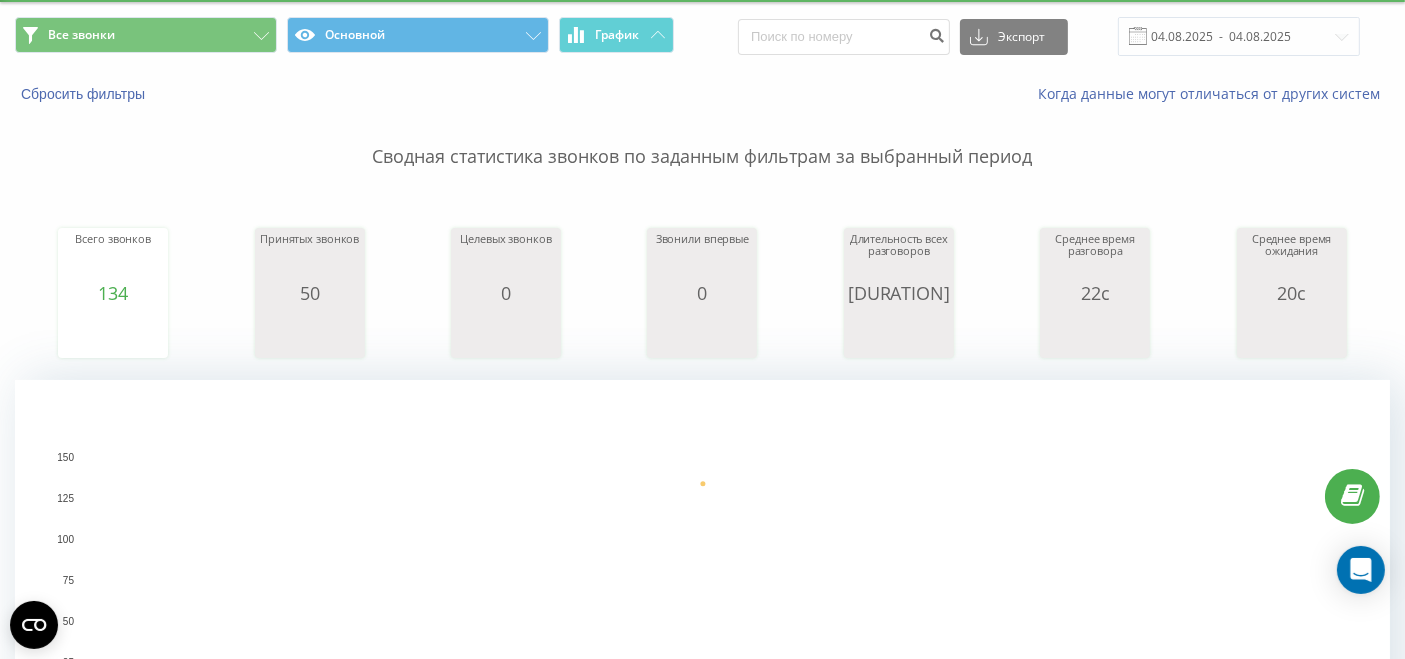 scroll, scrollTop: 725, scrollLeft: 0, axis: vertical 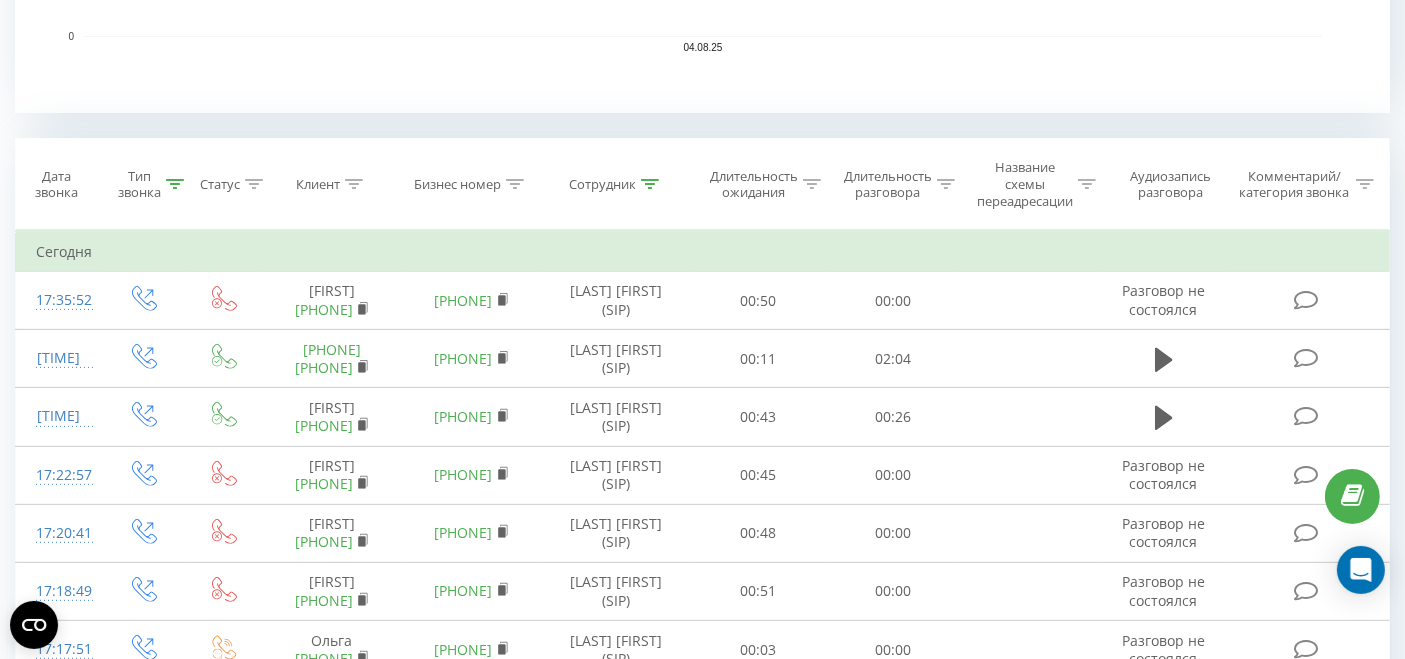 click on "Сотрудник" at bounding box center (616, 184) 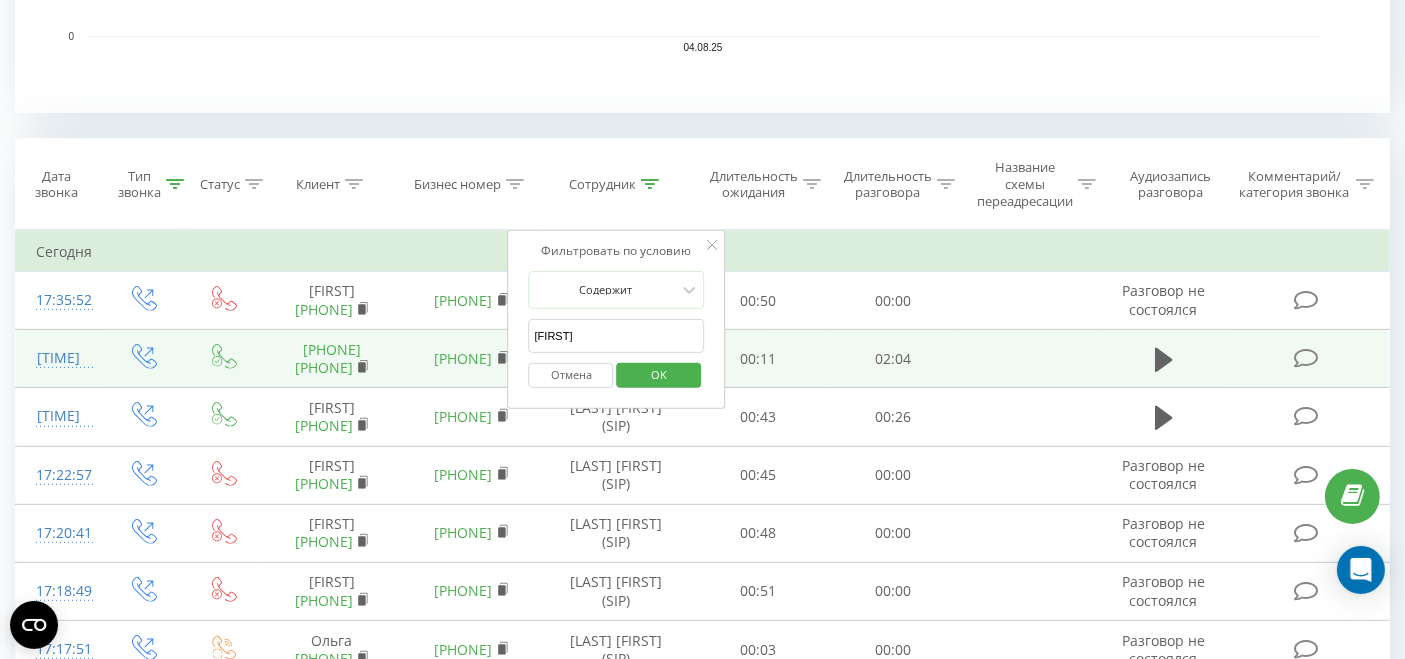 drag, startPoint x: 620, startPoint y: 346, endPoint x: 494, endPoint y: 348, distance: 126.01587 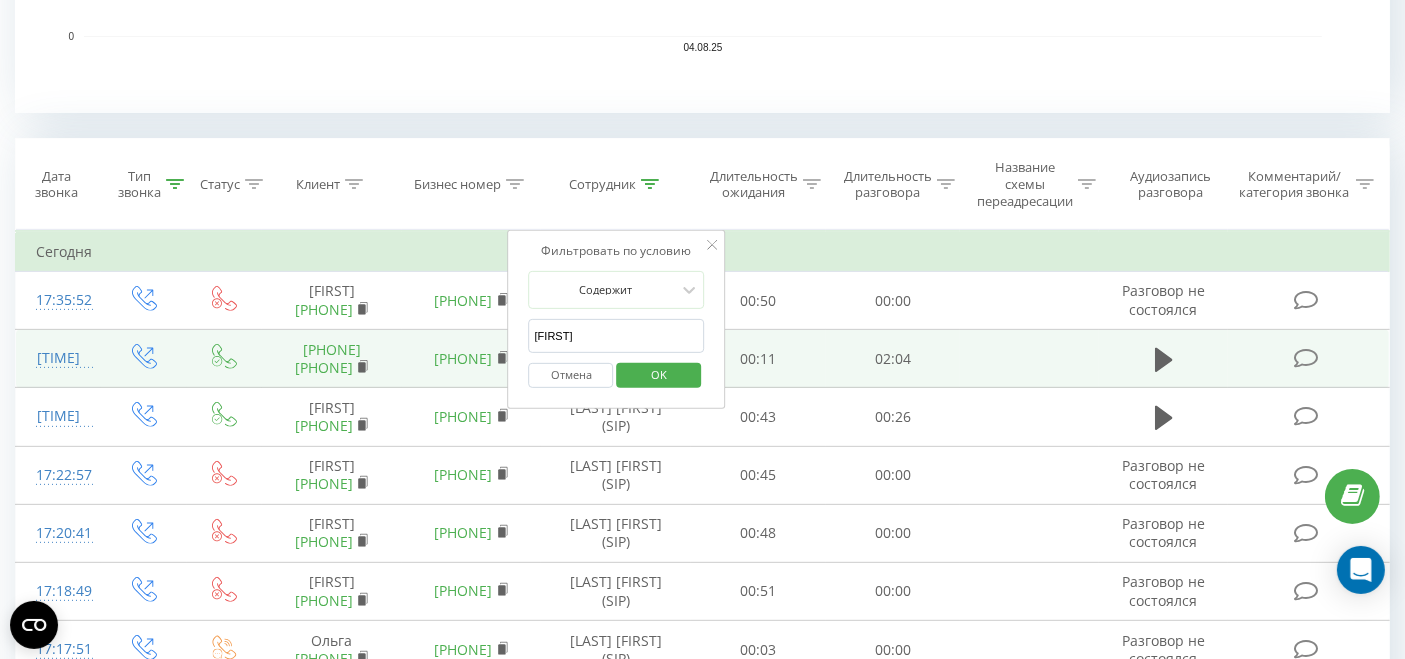 click on "Фильтровать по условию Равно Исходящий Отмена OK Фильтровать по условию Равно Введите значение Отмена OK Фильтровать по условию Содержит Отмена OK Фильтровать по условию Содержит Отмена OK Фильтровать по условию Содержит [NAME] Отмена OK Фильтровать по условию Равно Отмена OK Фильтровать по условию Равно Отмена OK Фильтровать по условию Содержит Отмена OK Фильтровать по условию Равно Введите значение Отмена OK Сегодня  [TIME]         [FIRST] [PHONE] [PHONE] [FIRST] [LAST] (SIP) 00:50 00:00 Разговор не состоялся  [TIME]         [PHONE] [PHONE] [PHONE] [FIRST] [LAST] (SIP) 00:11 02:04  [TIME]" at bounding box center [702, 978] 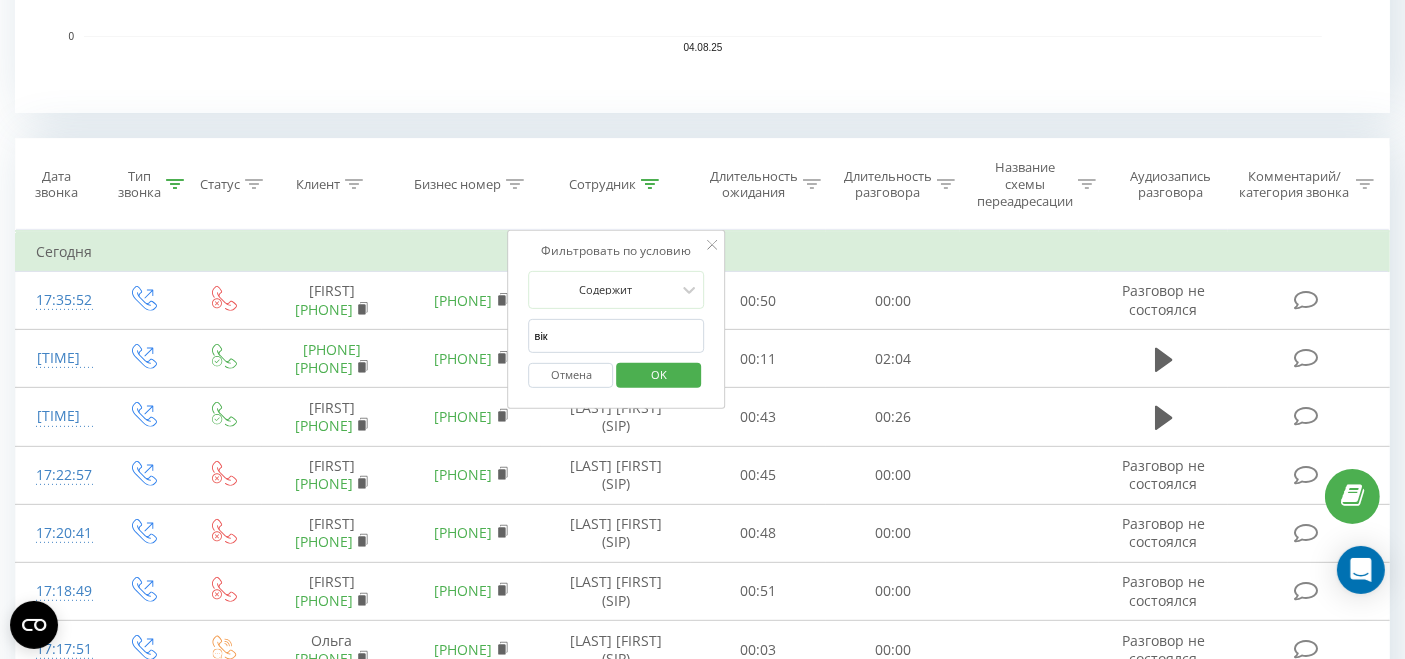 type on "[FIRST]" 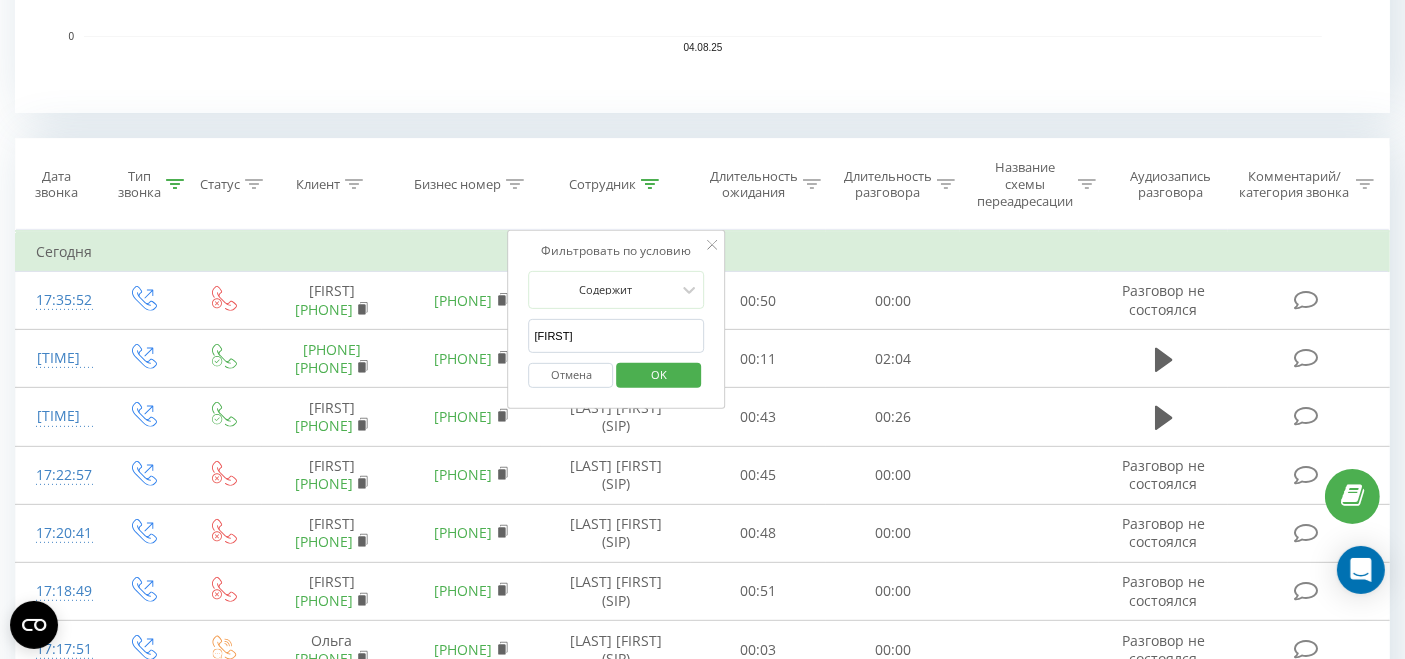 click on "OK" at bounding box center (659, 374) 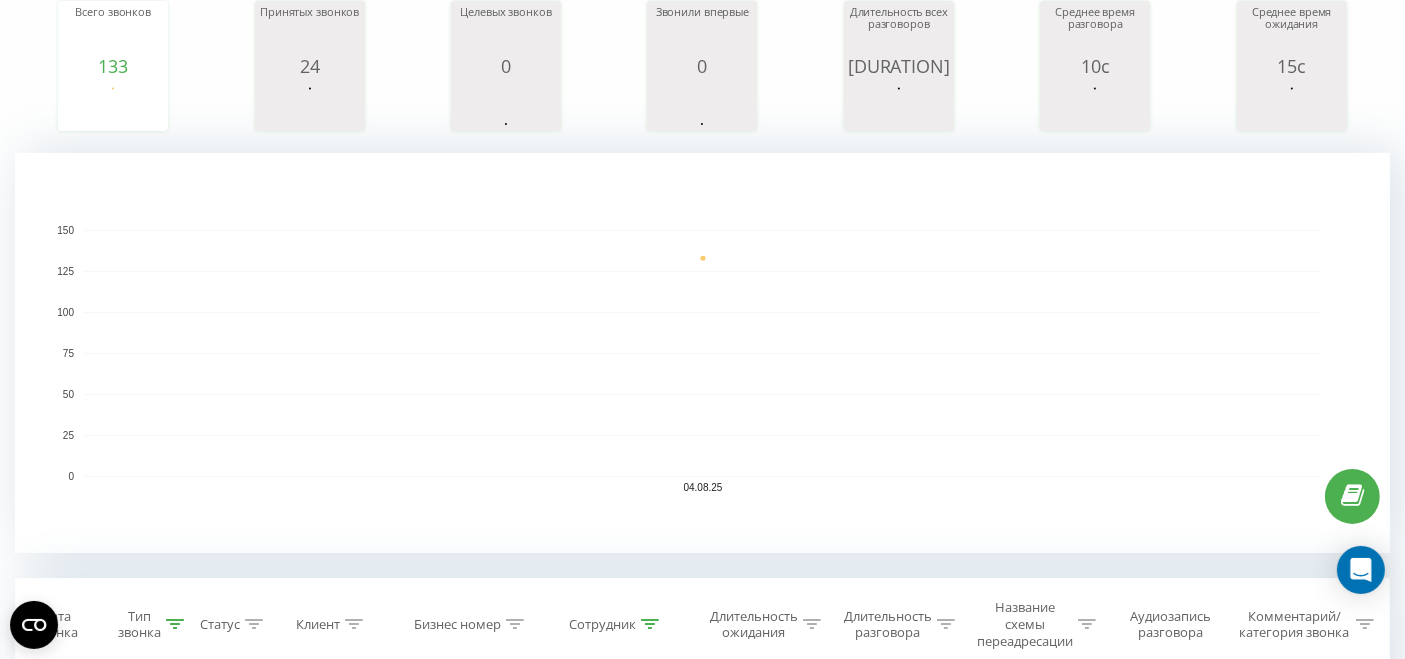 scroll, scrollTop: 444, scrollLeft: 0, axis: vertical 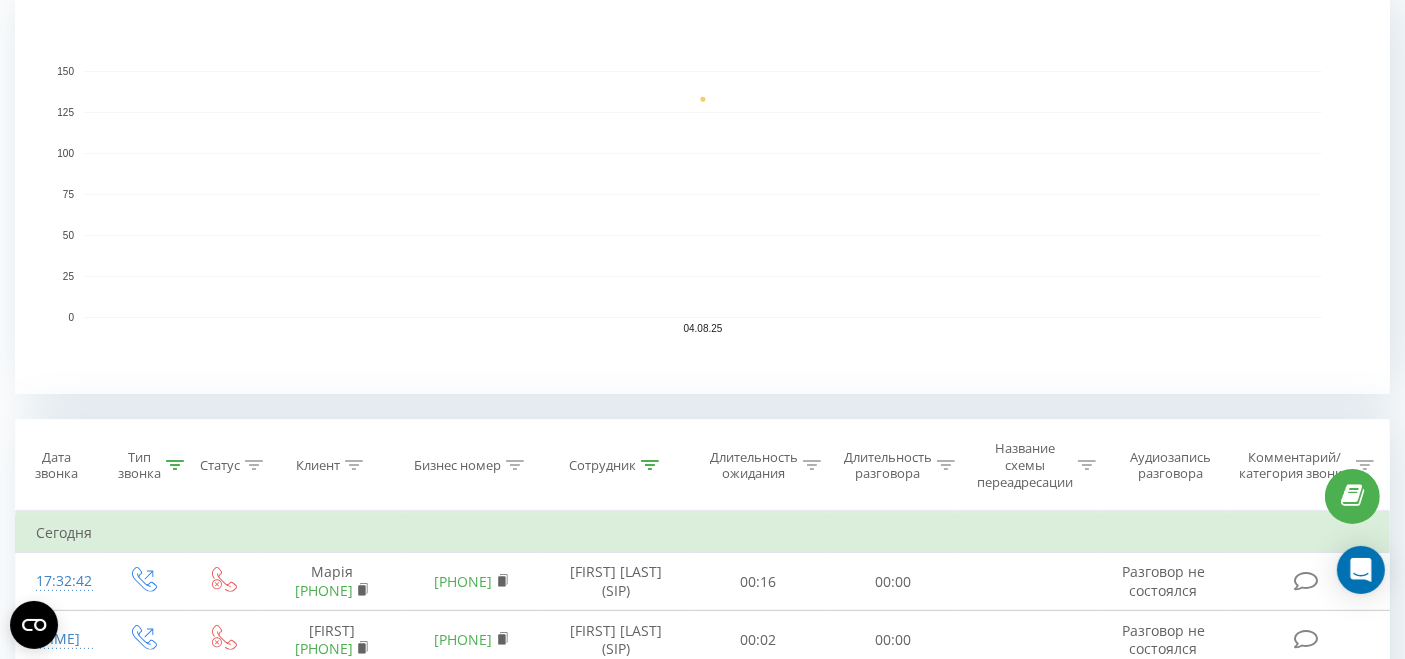 click at bounding box center [650, 465] 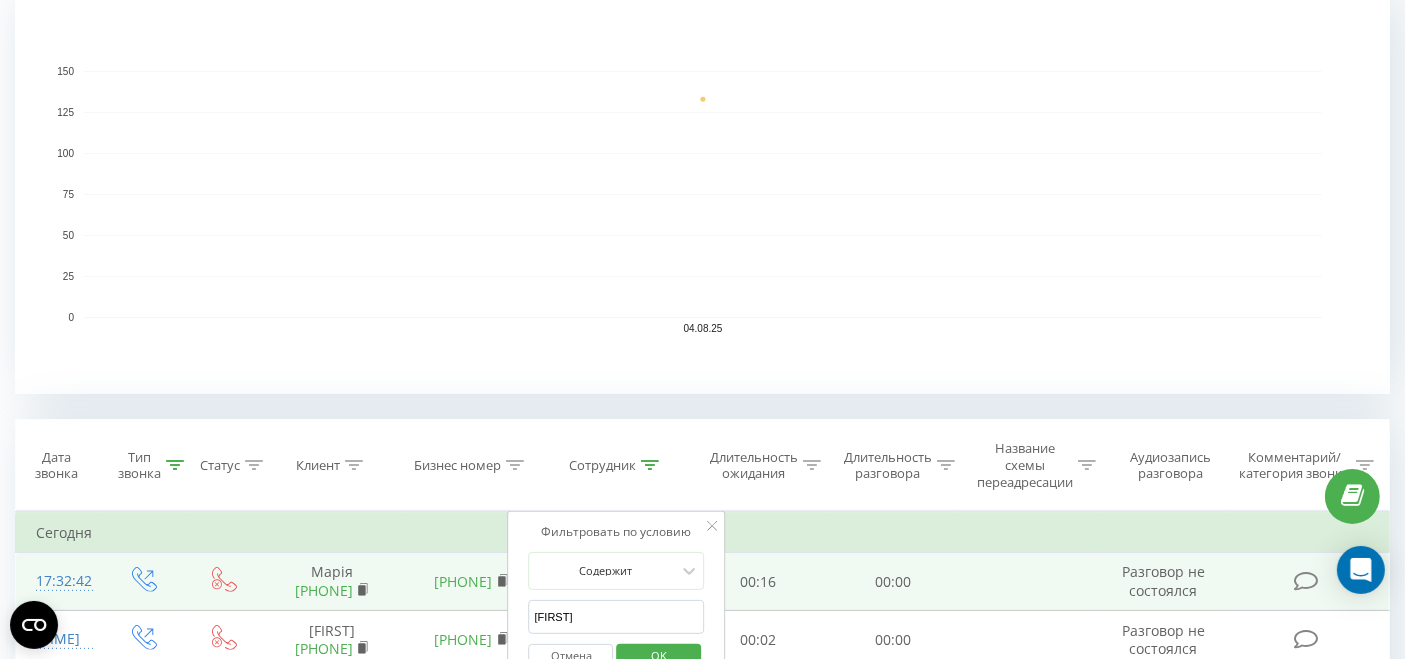 drag, startPoint x: 594, startPoint y: 600, endPoint x: 488, endPoint y: 601, distance: 106.004715 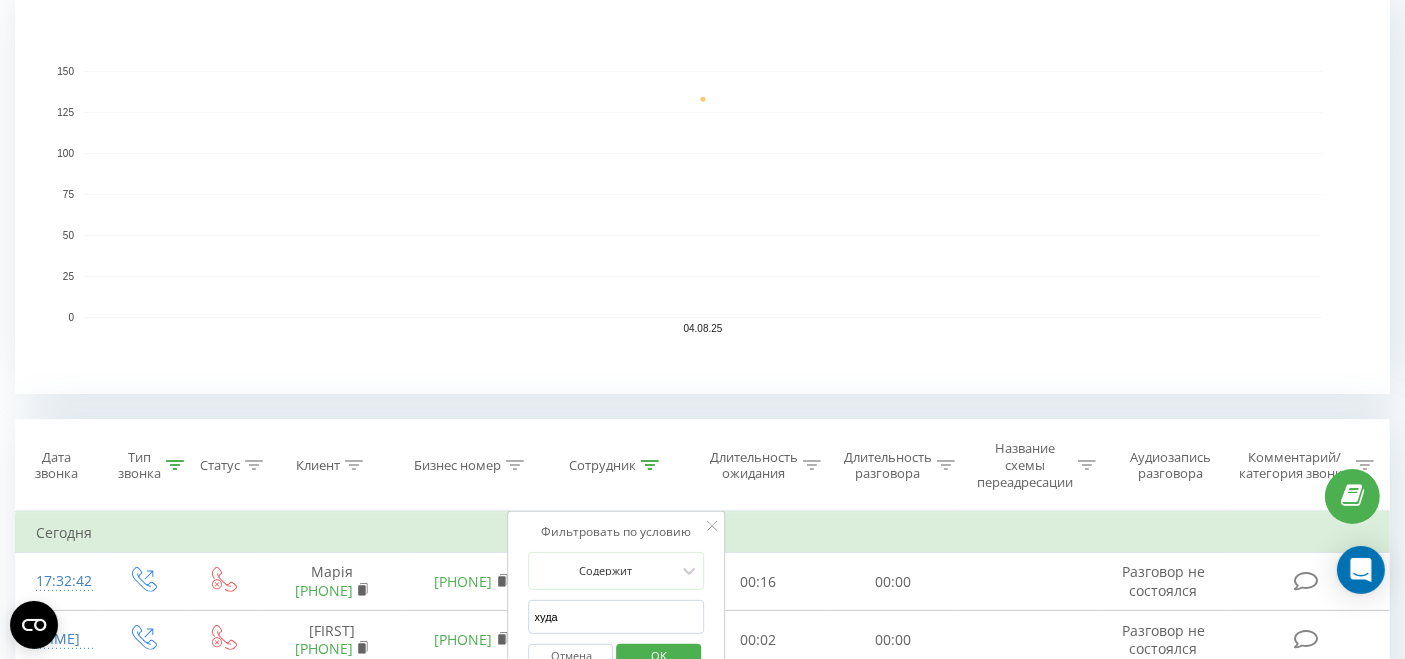 click on "OK" at bounding box center (659, 655) 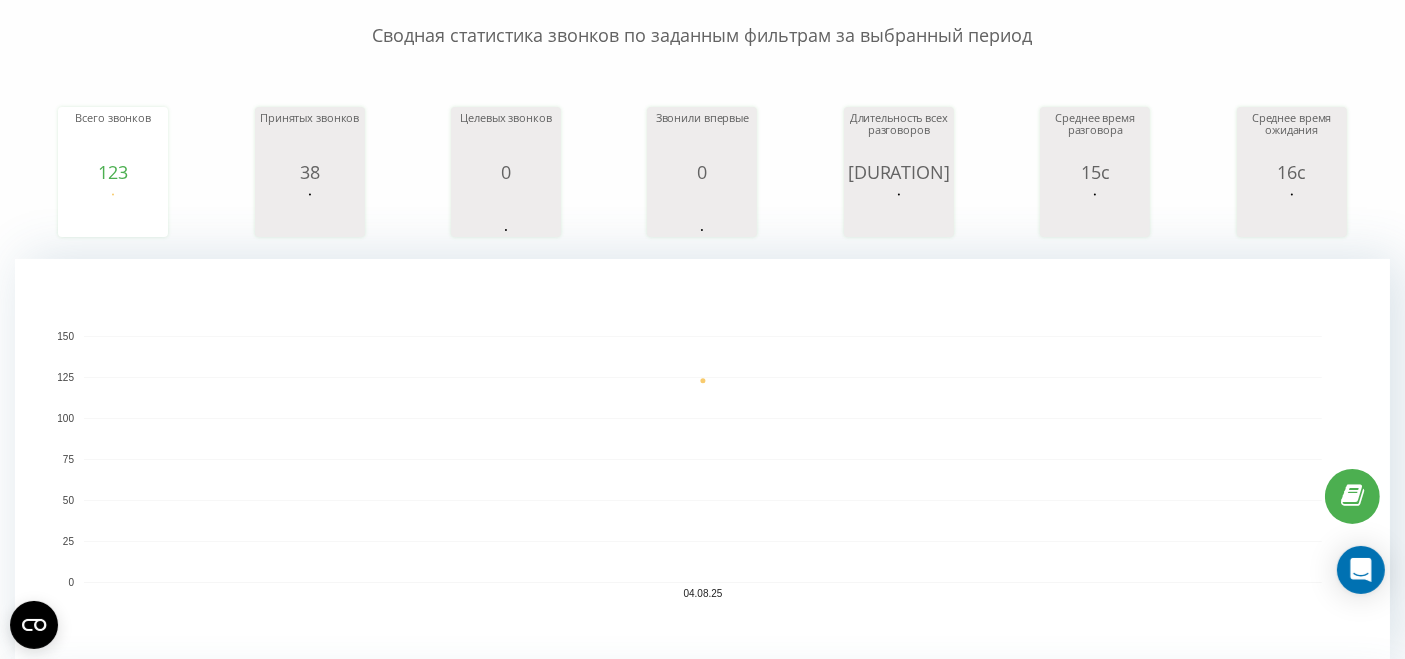 scroll, scrollTop: 444, scrollLeft: 0, axis: vertical 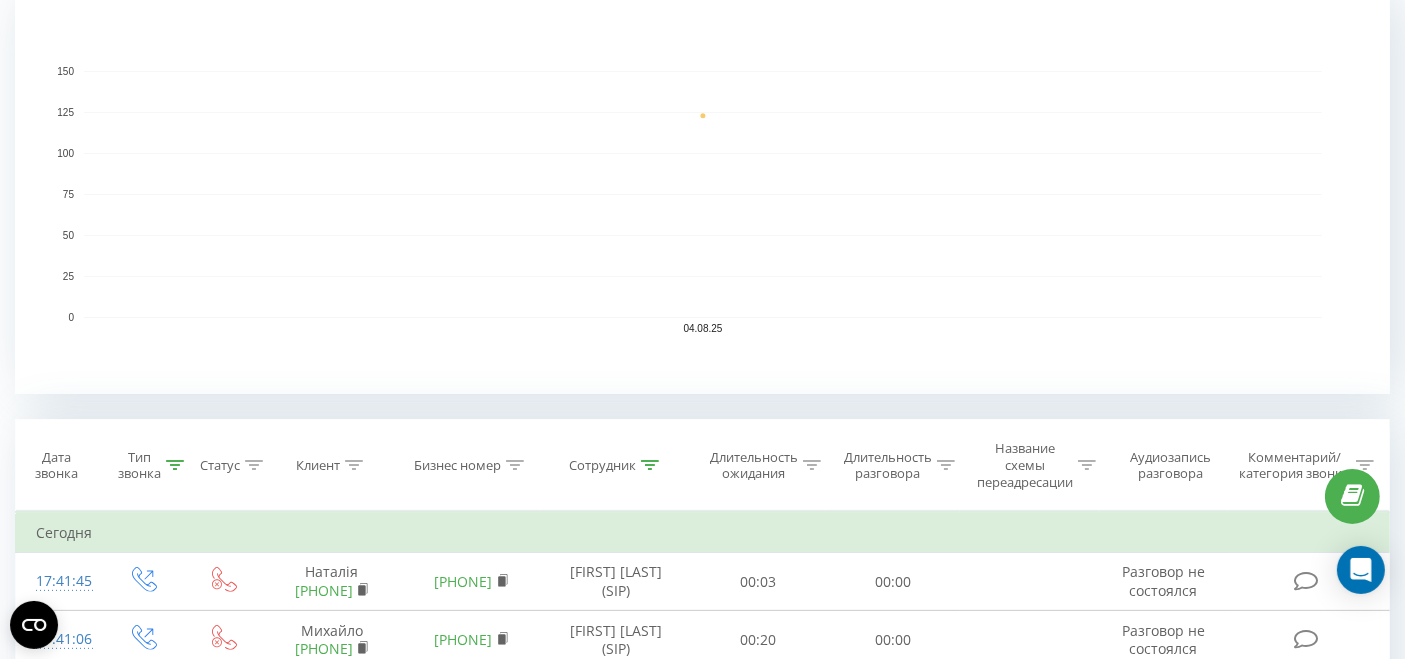 click on "Сотрудник" at bounding box center [616, 465] 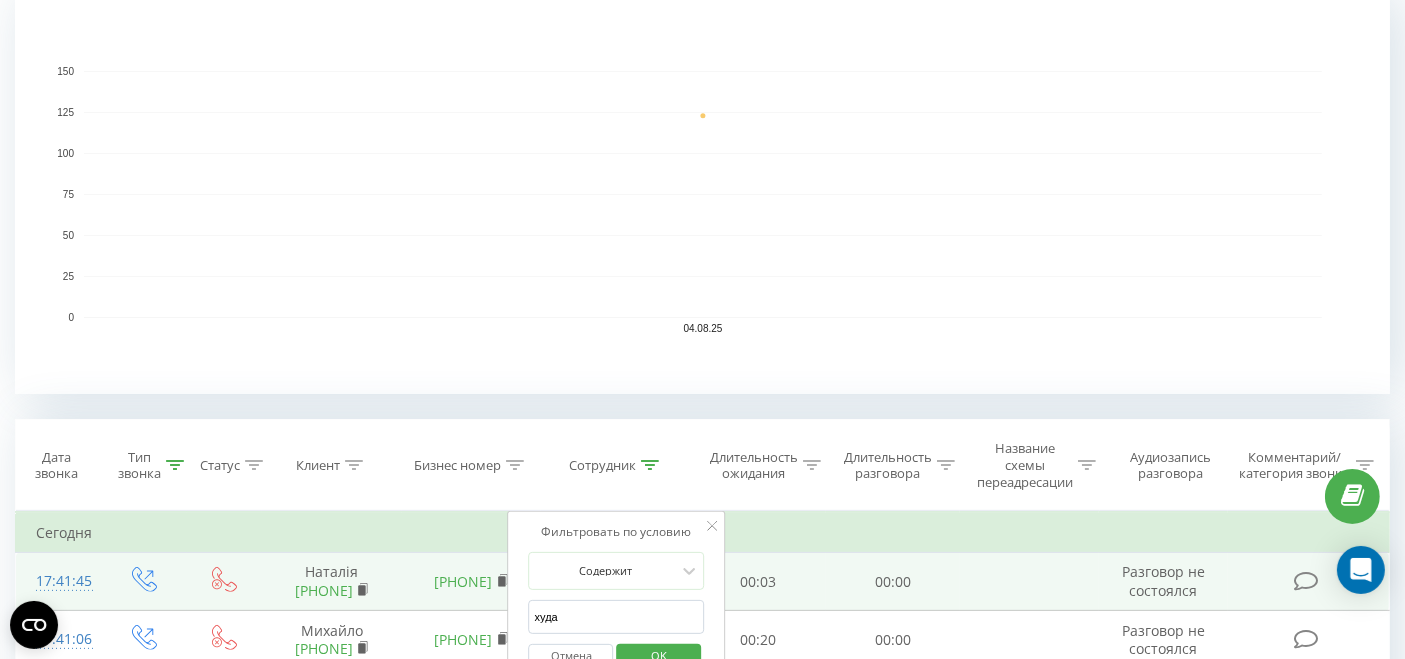 drag, startPoint x: 577, startPoint y: 611, endPoint x: 499, endPoint y: 622, distance: 78.77182 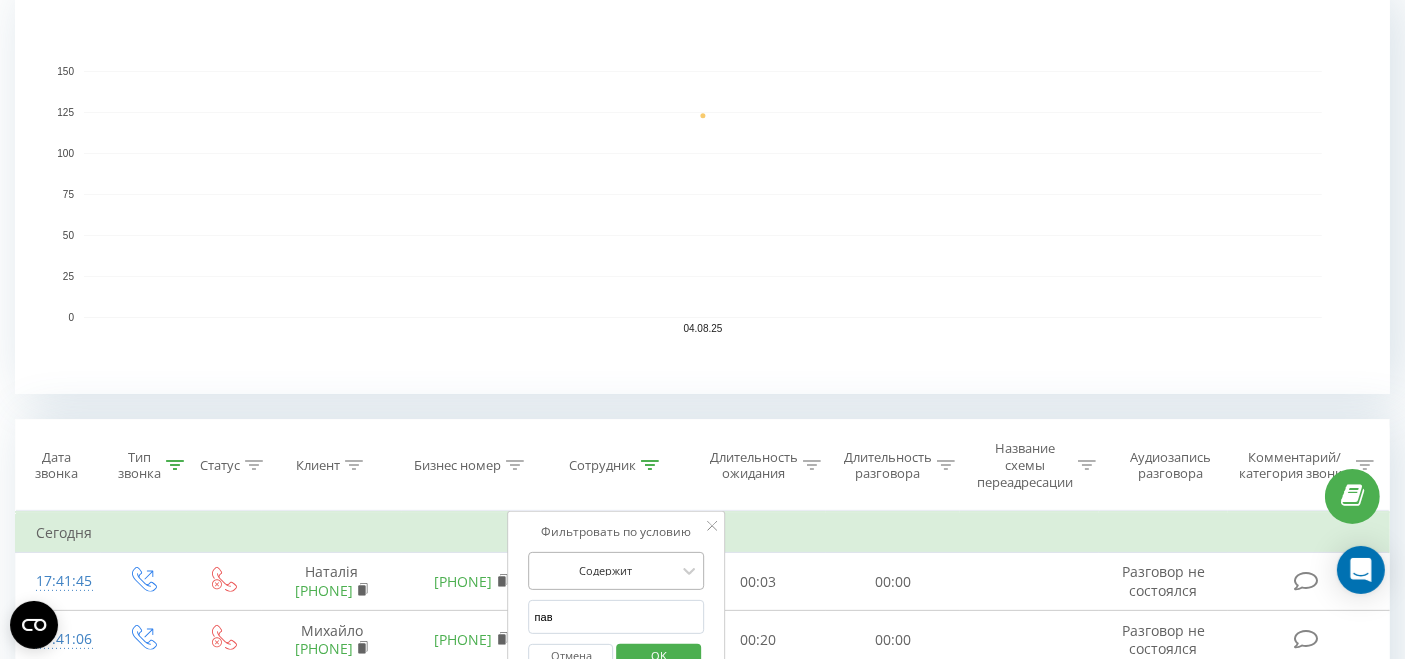 type on "[LAST]" 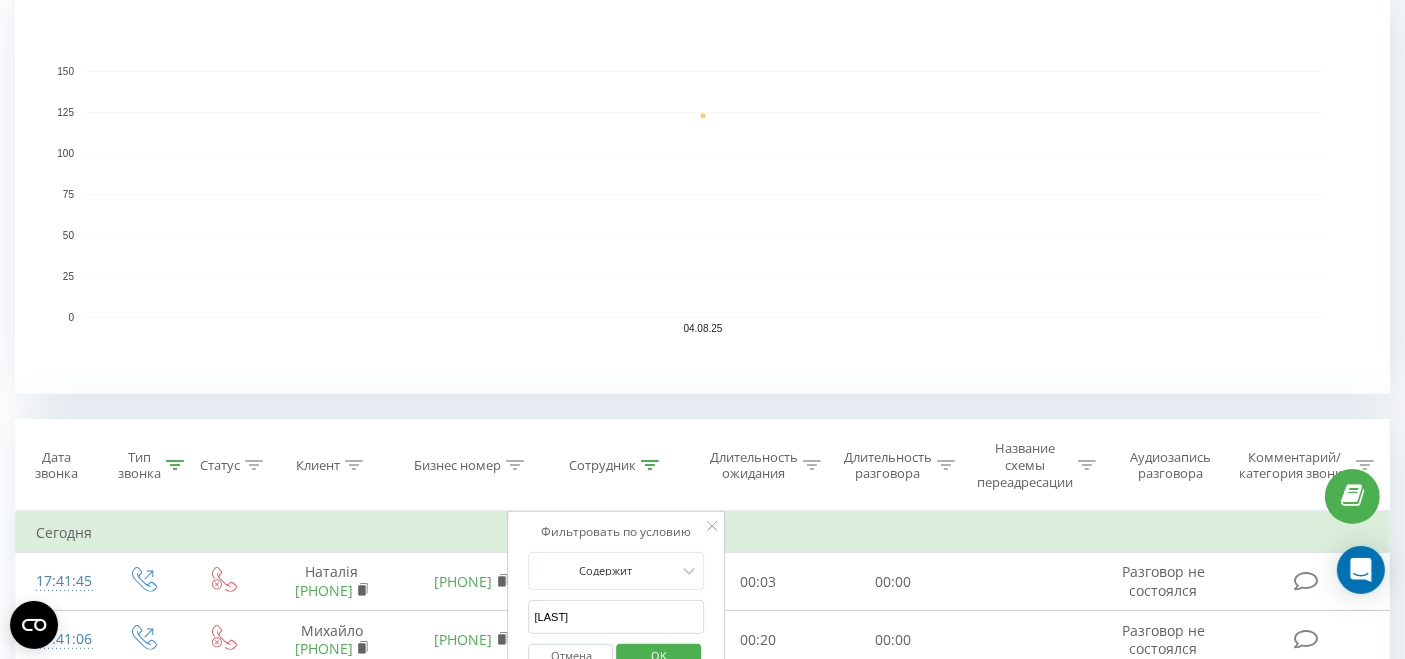 click on "OK" at bounding box center [659, 655] 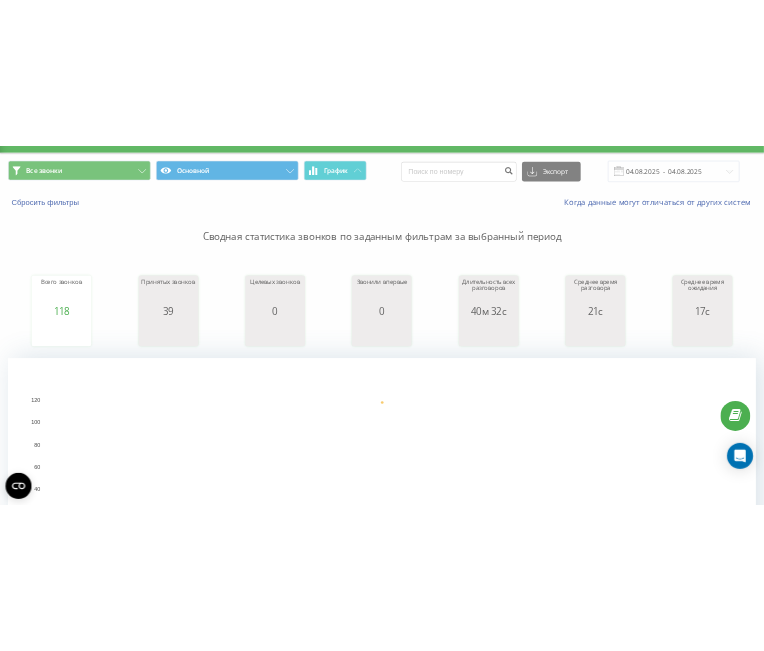 scroll, scrollTop: 0, scrollLeft: 0, axis: both 